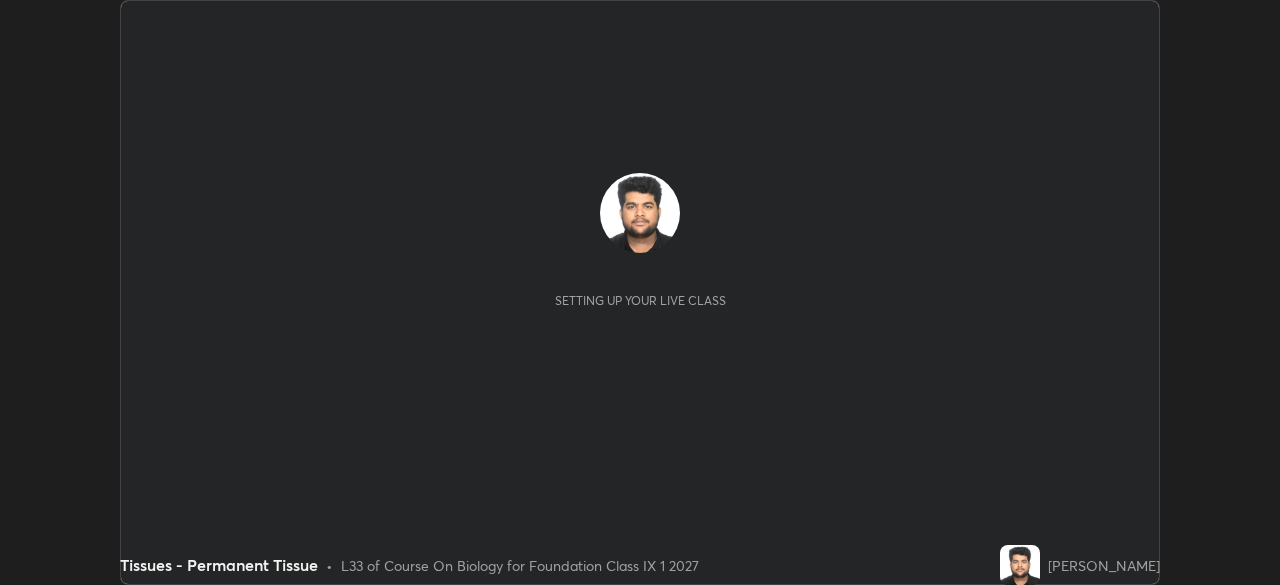scroll, scrollTop: 0, scrollLeft: 0, axis: both 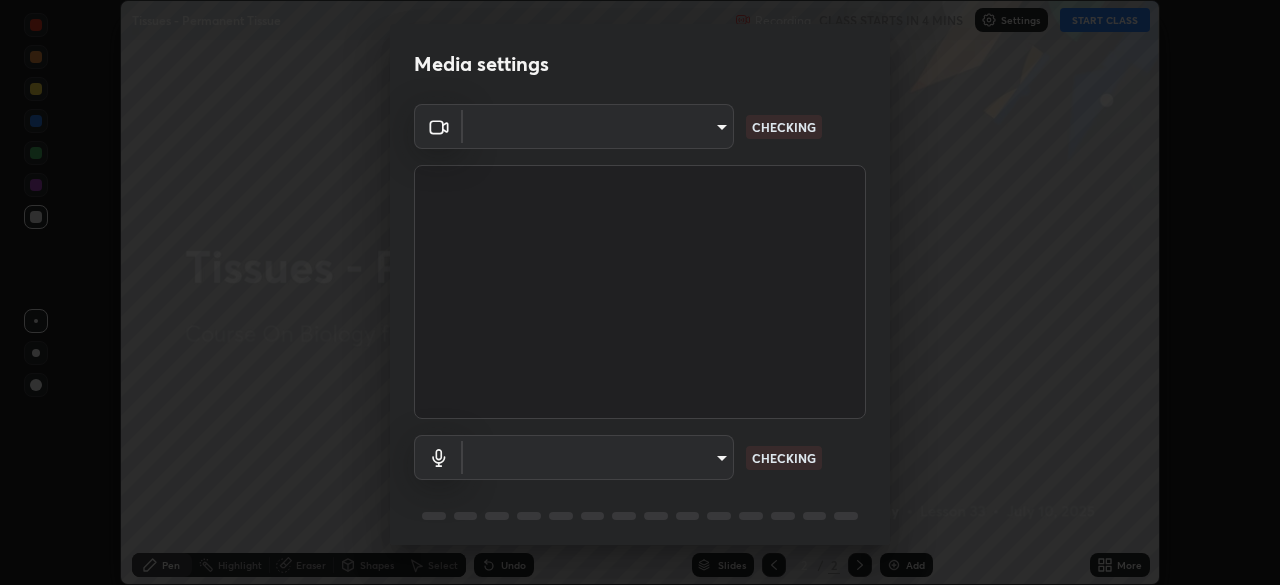 type on "5204e49b19dfb47b934bd0def1c8e1a00b2014265d57ee16b47da032bff83a8c" 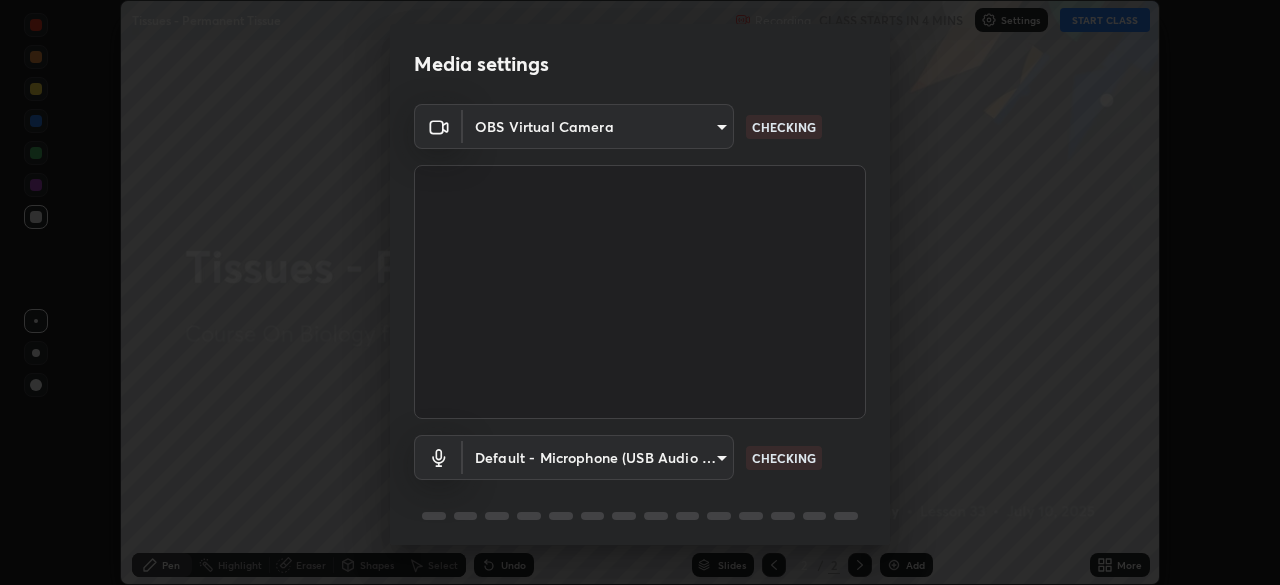 scroll, scrollTop: 71, scrollLeft: 0, axis: vertical 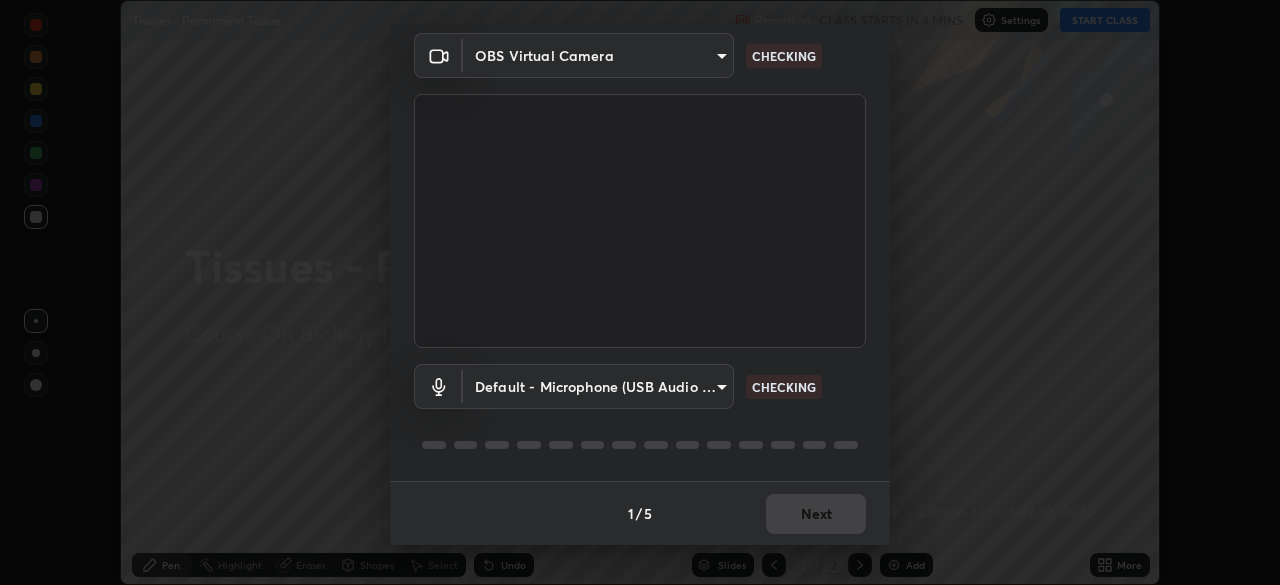 click on "Erase all Tissues - Permanent Tissue Recording CLASS STARTS IN 4 MINS Settings START CLASS Setting up your live class Tissues - Permanent Tissue • L33 of Course On Biology for Foundation Class IX 1 2027 [PERSON_NAME] Pen Highlight Eraser Shapes Select Undo Slides 2 / 2 Add More No doubts shared Encourage your learners to ask a doubt for better clarity Report an issue Reason for reporting Buffering Chat not working Audio - Video sync issue Educator video quality low ​ Attach an image Report Media settings OBS Virtual Camera 5204e49b19dfb47b934bd0def1c8e1a00b2014265d57ee16b47da032bff83a8c CHECKING Default - Microphone (USB Audio Device) default CHECKING 1 / 5 Next" at bounding box center [640, 292] 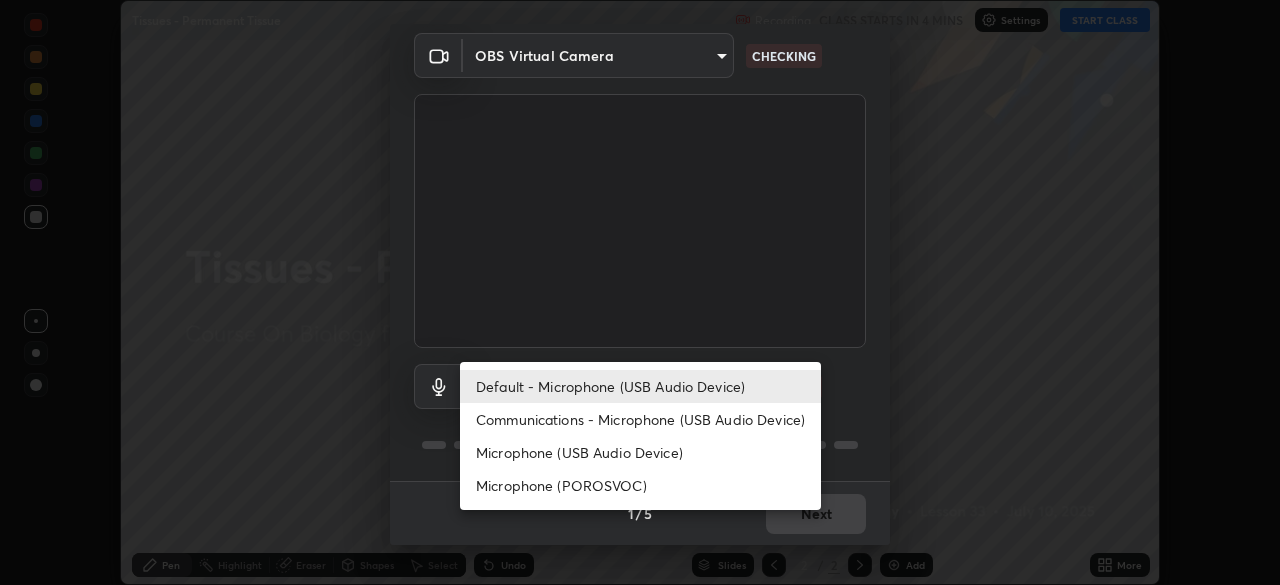 click on "Communications - Microphone (USB Audio Device)" at bounding box center [640, 419] 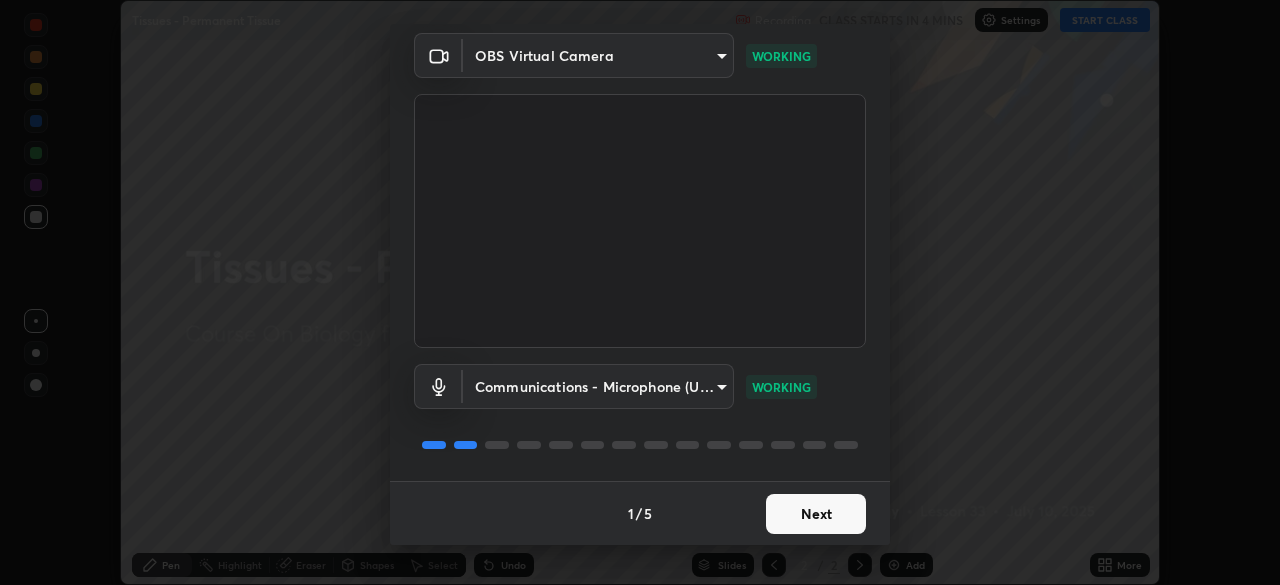 click on "Next" at bounding box center [816, 514] 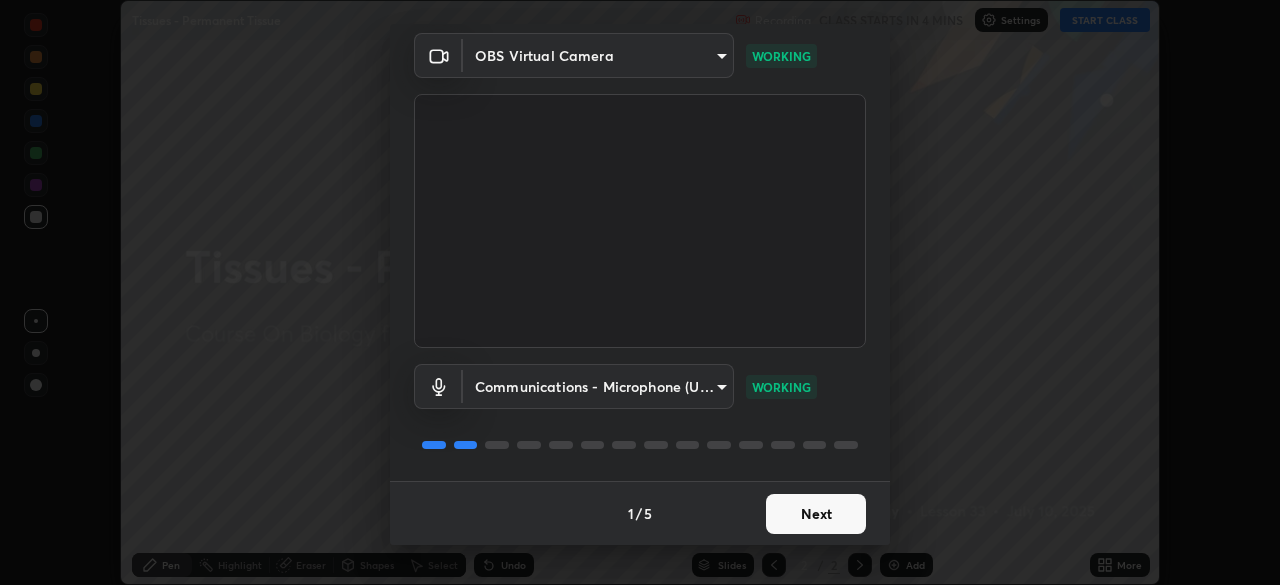 scroll, scrollTop: 0, scrollLeft: 0, axis: both 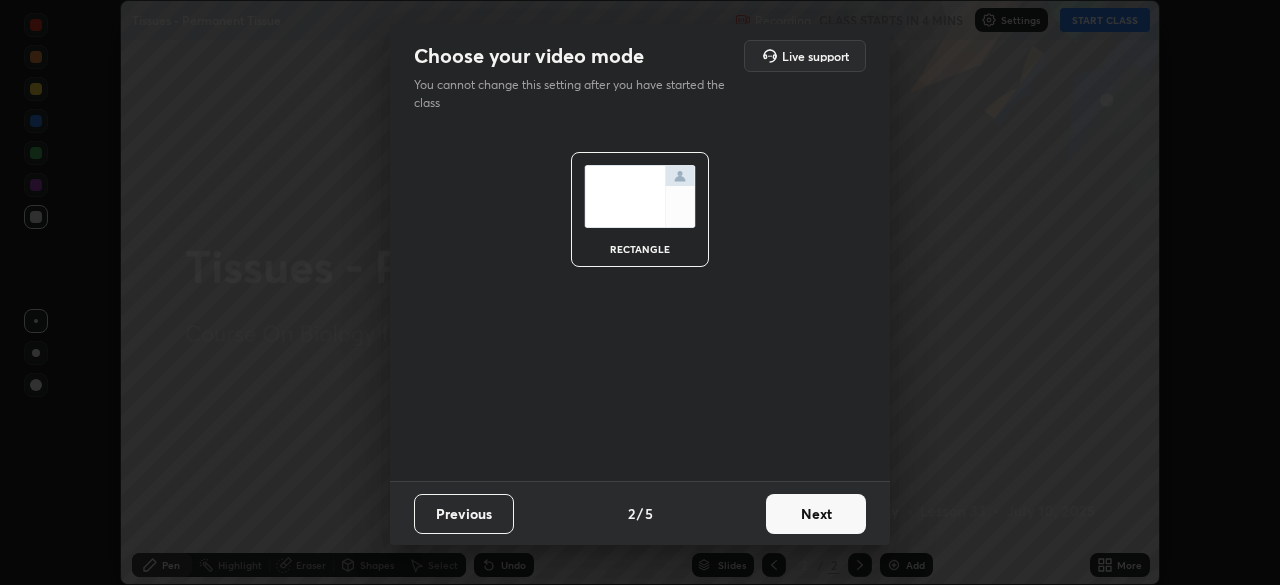 click on "Next" at bounding box center (816, 514) 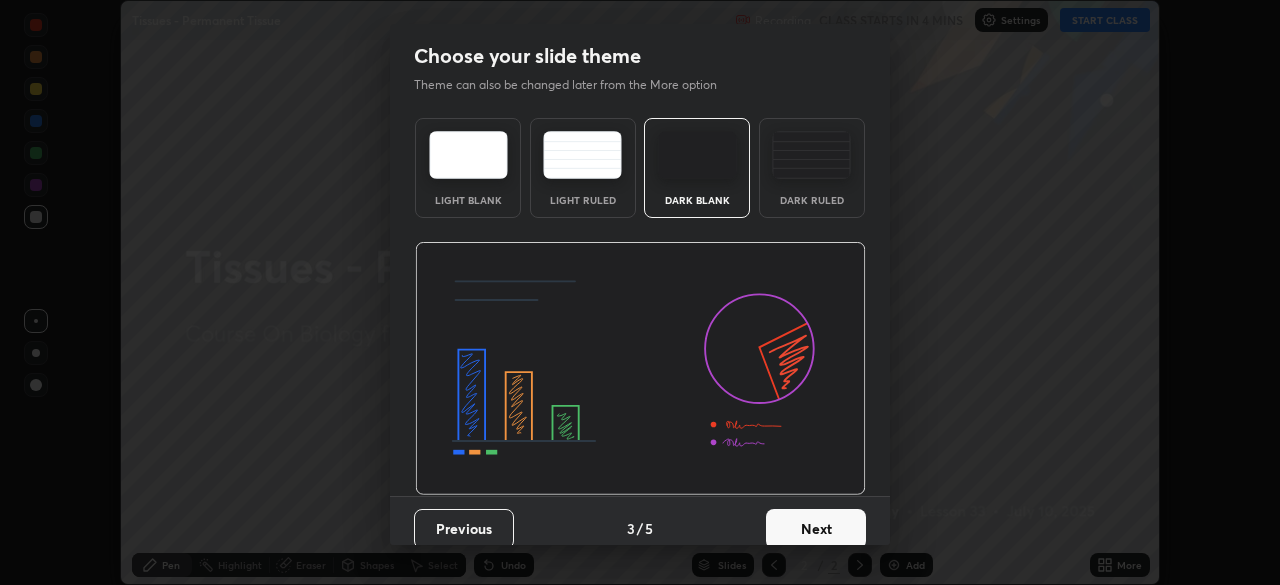 click on "Next" at bounding box center (816, 529) 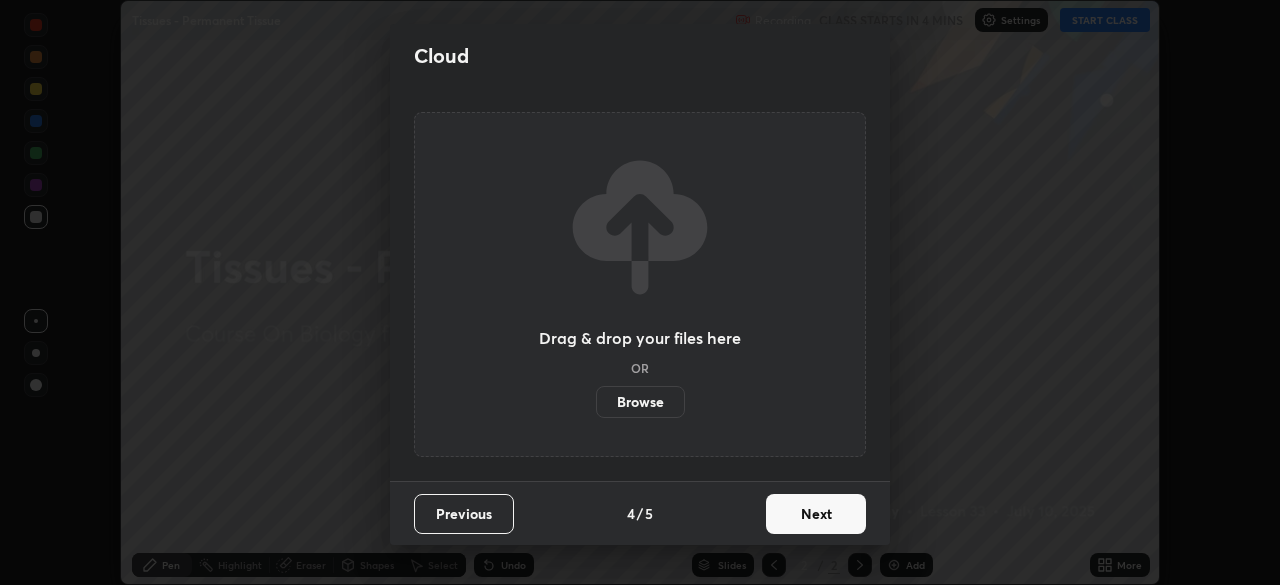 click on "Browse" at bounding box center (640, 402) 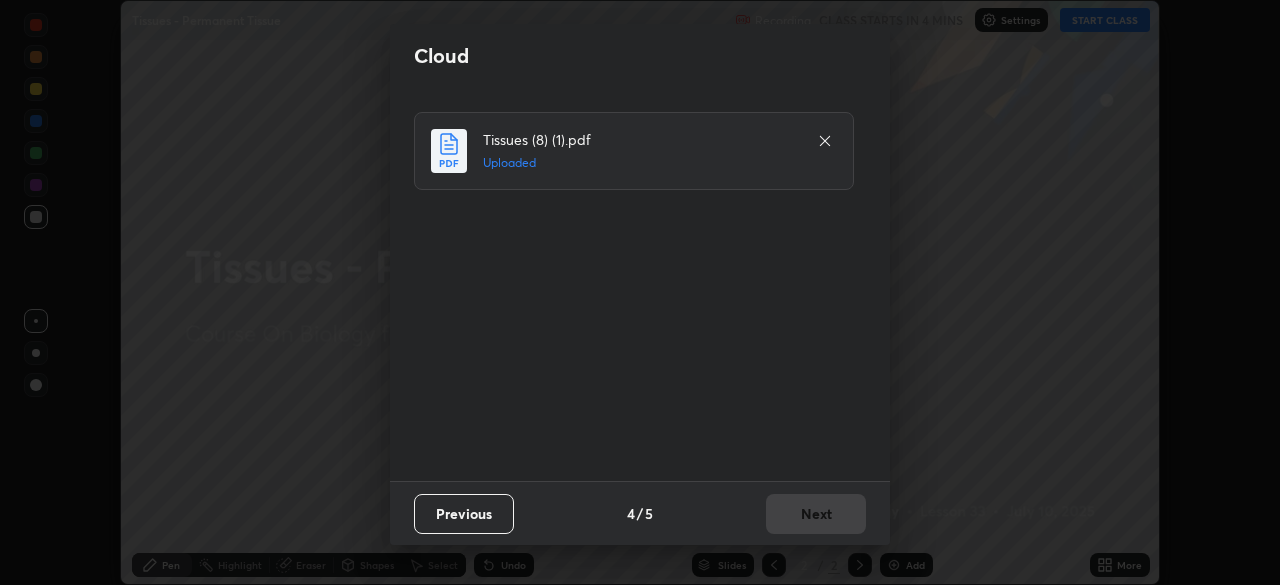 click on "Previous 4 / 5 Next" at bounding box center (640, 513) 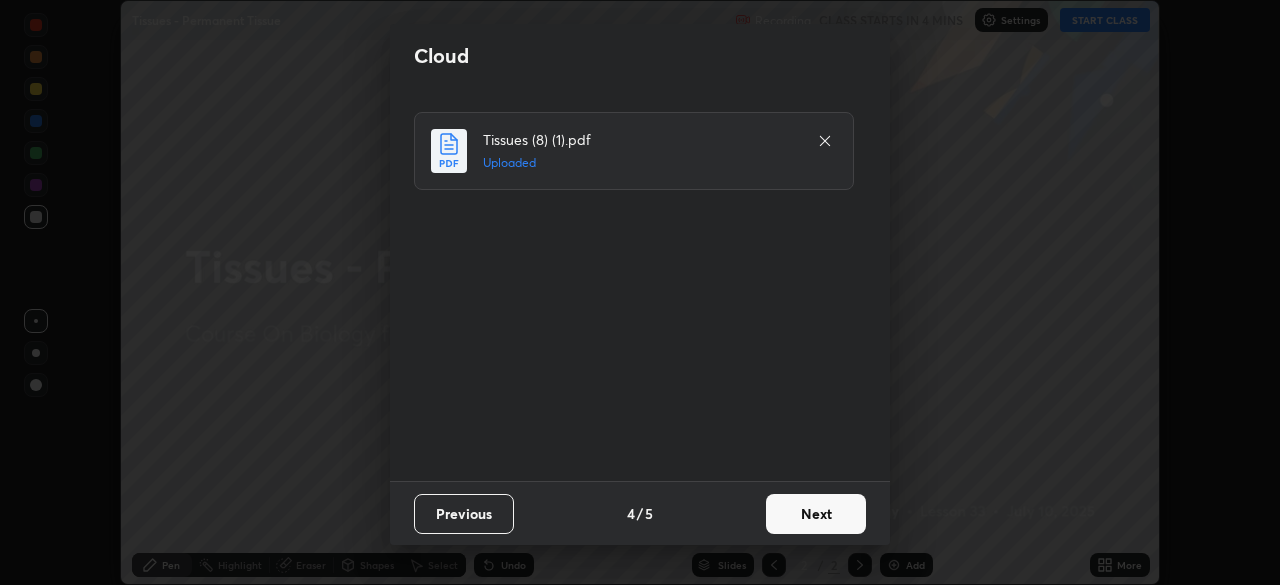 click on "Next" at bounding box center [816, 514] 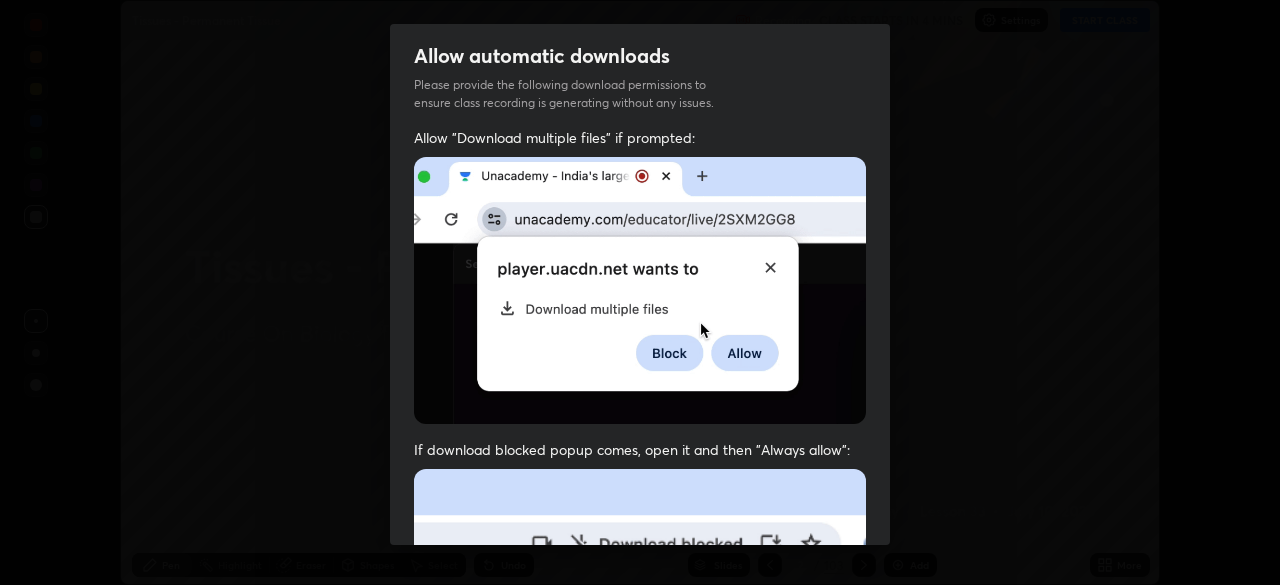 click at bounding box center [640, 687] 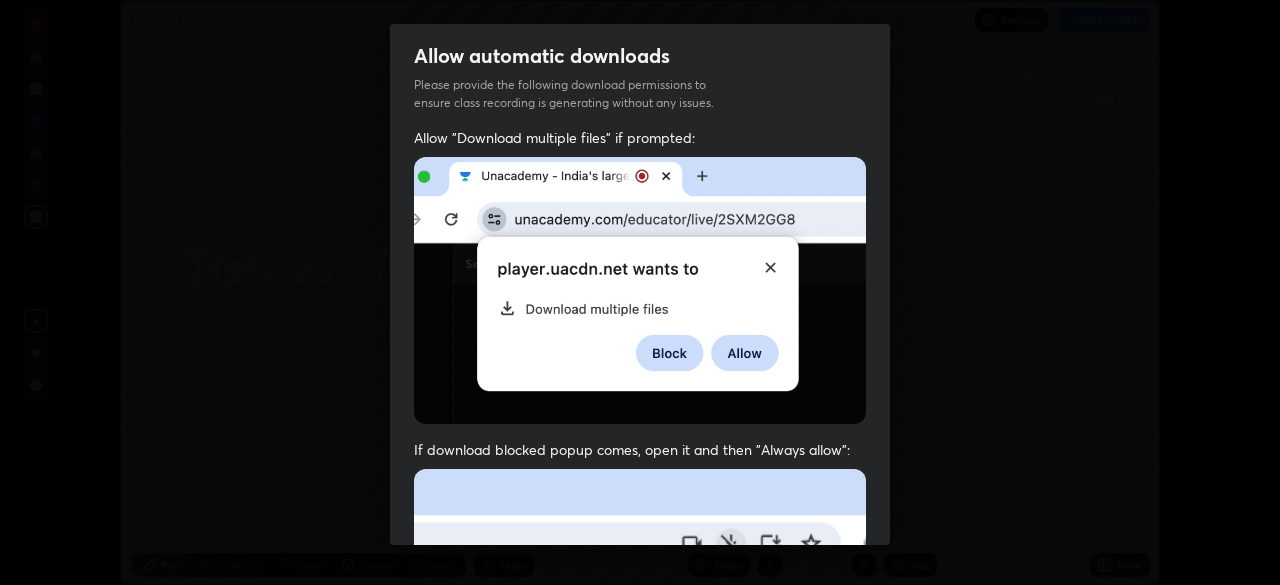 click at bounding box center [640, 687] 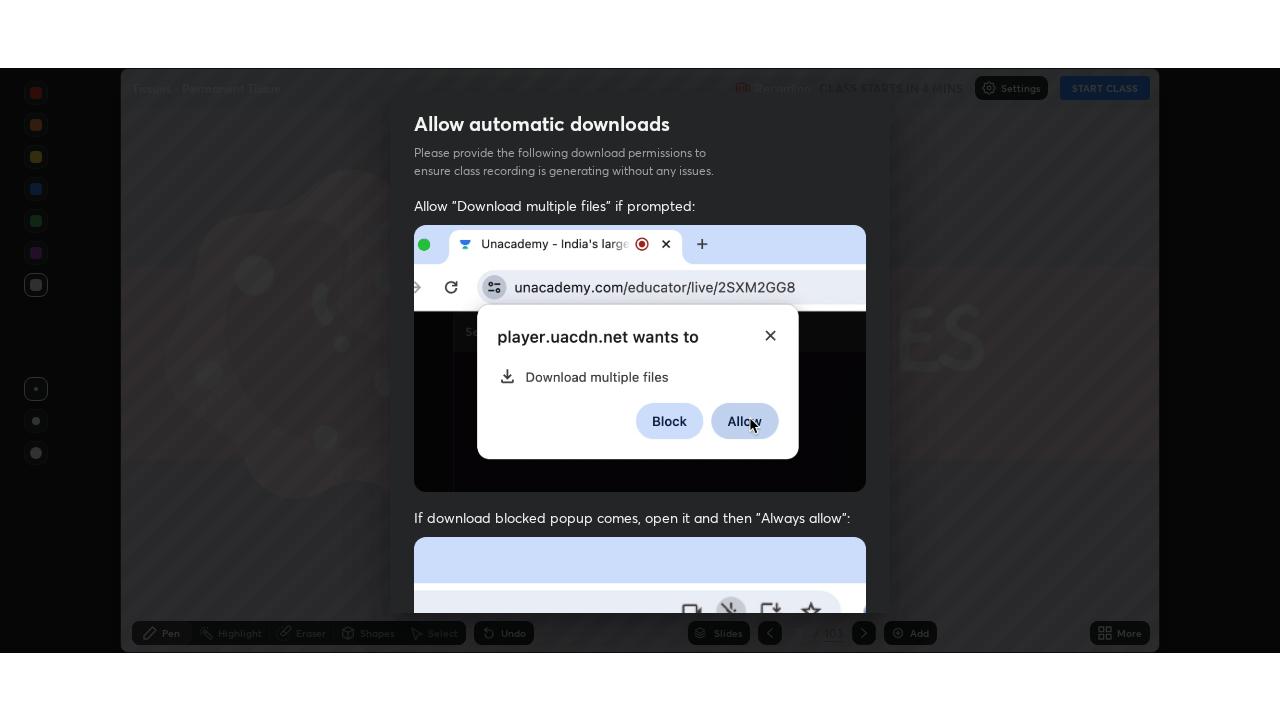 scroll, scrollTop: 479, scrollLeft: 0, axis: vertical 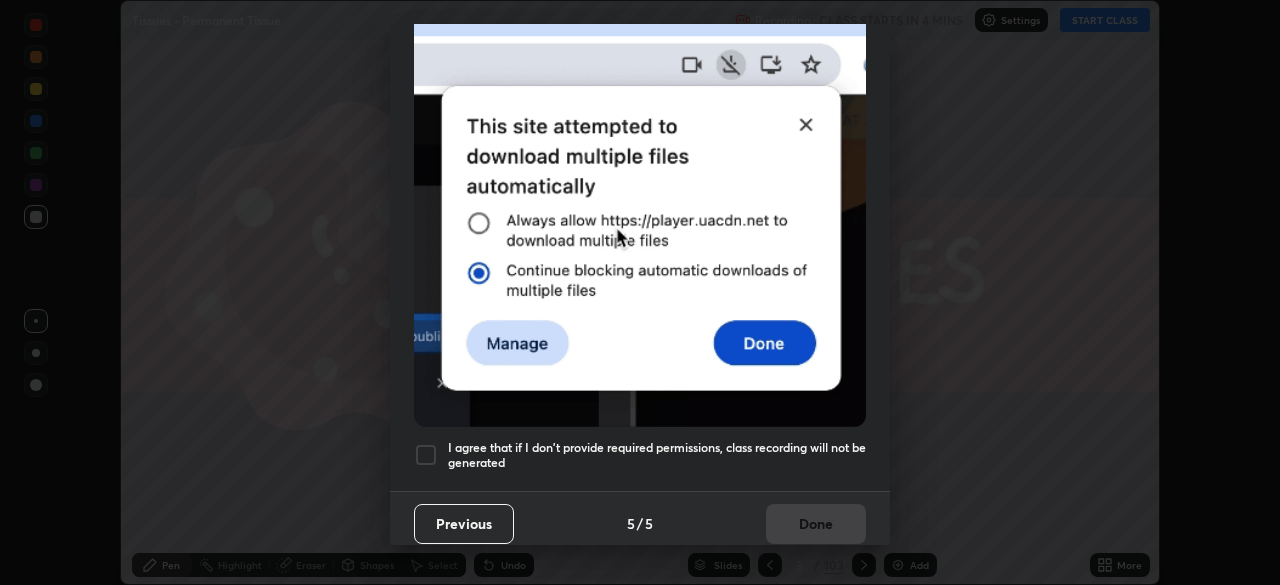 click at bounding box center [426, 455] 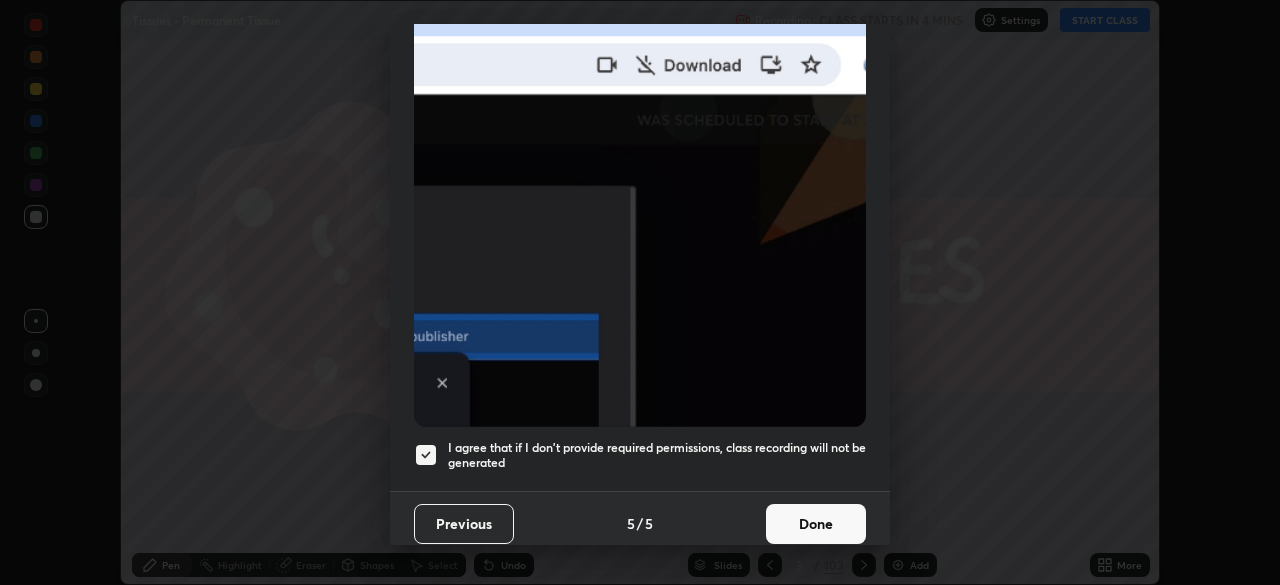 click on "Done" at bounding box center (816, 524) 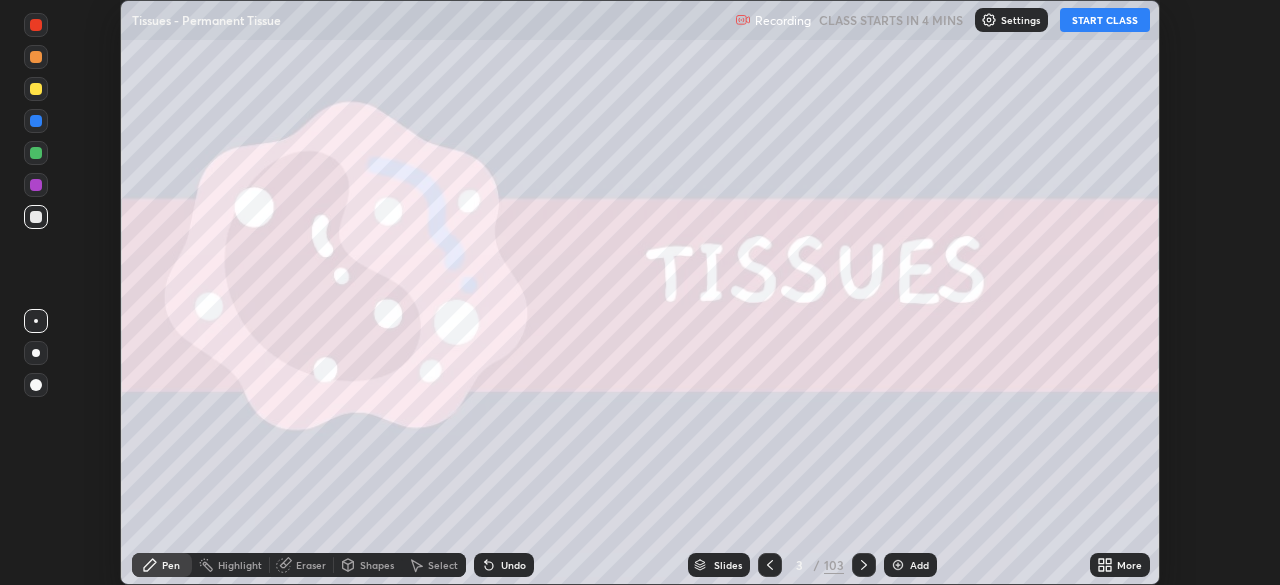 click on "START CLASS" at bounding box center (1105, 20) 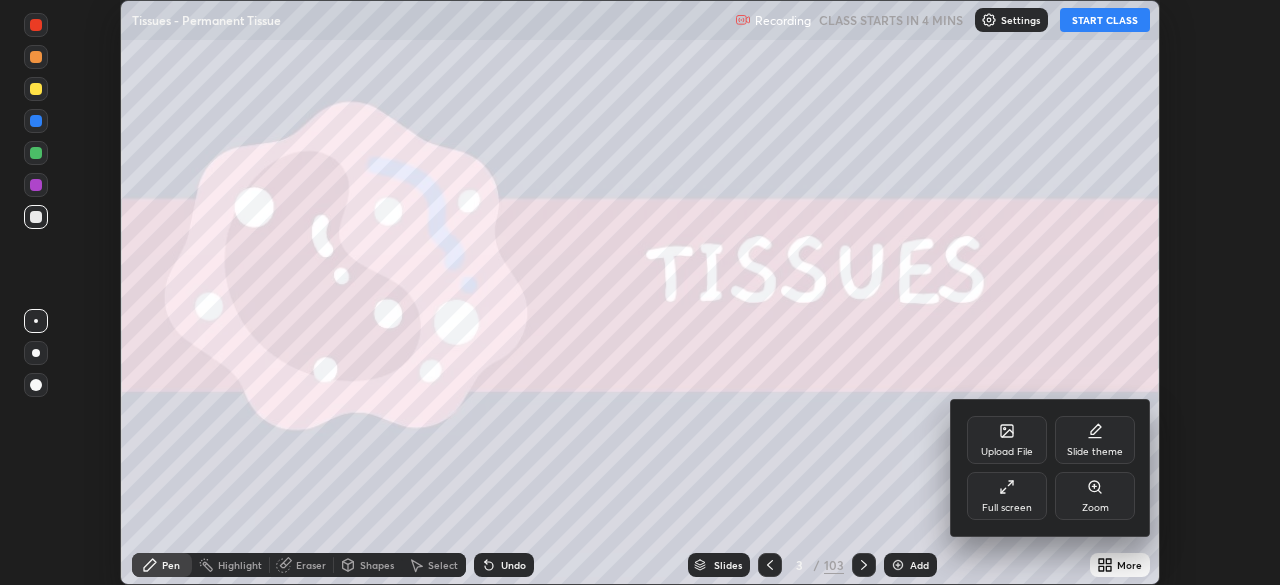 click on "Full screen" at bounding box center [1007, 496] 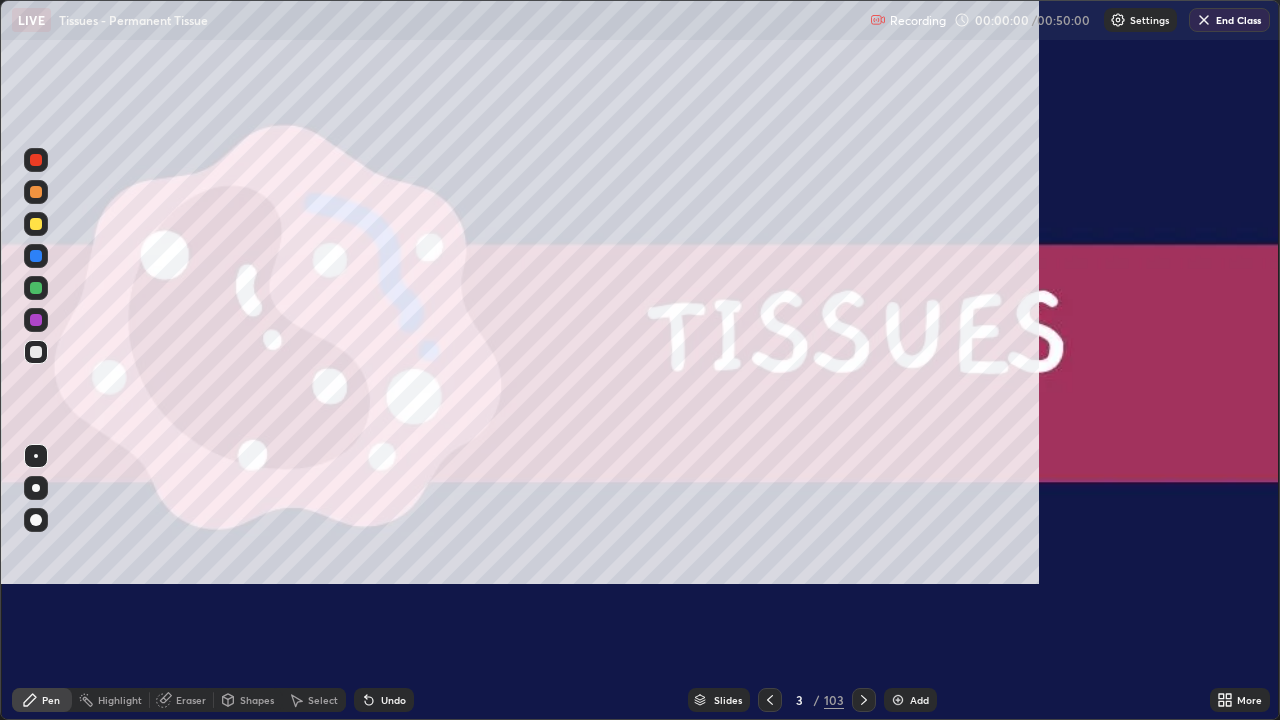 scroll, scrollTop: 99280, scrollLeft: 98720, axis: both 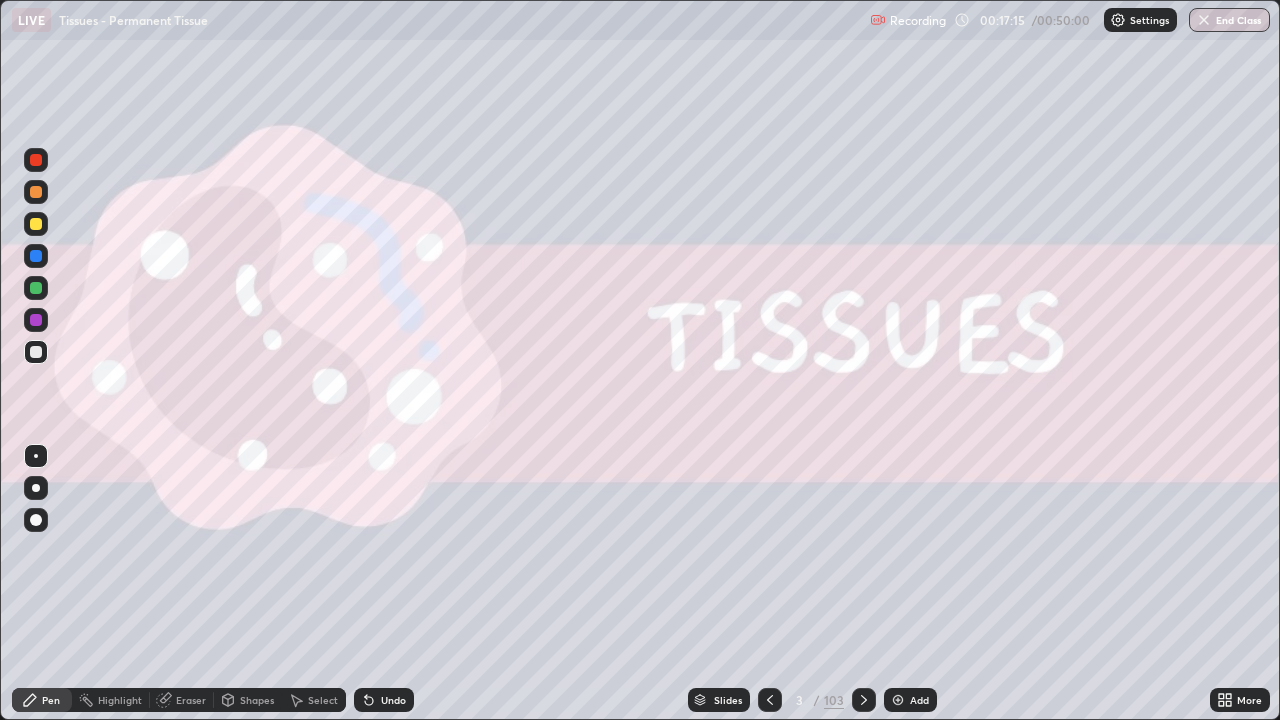 click on "Slides" at bounding box center (719, 700) 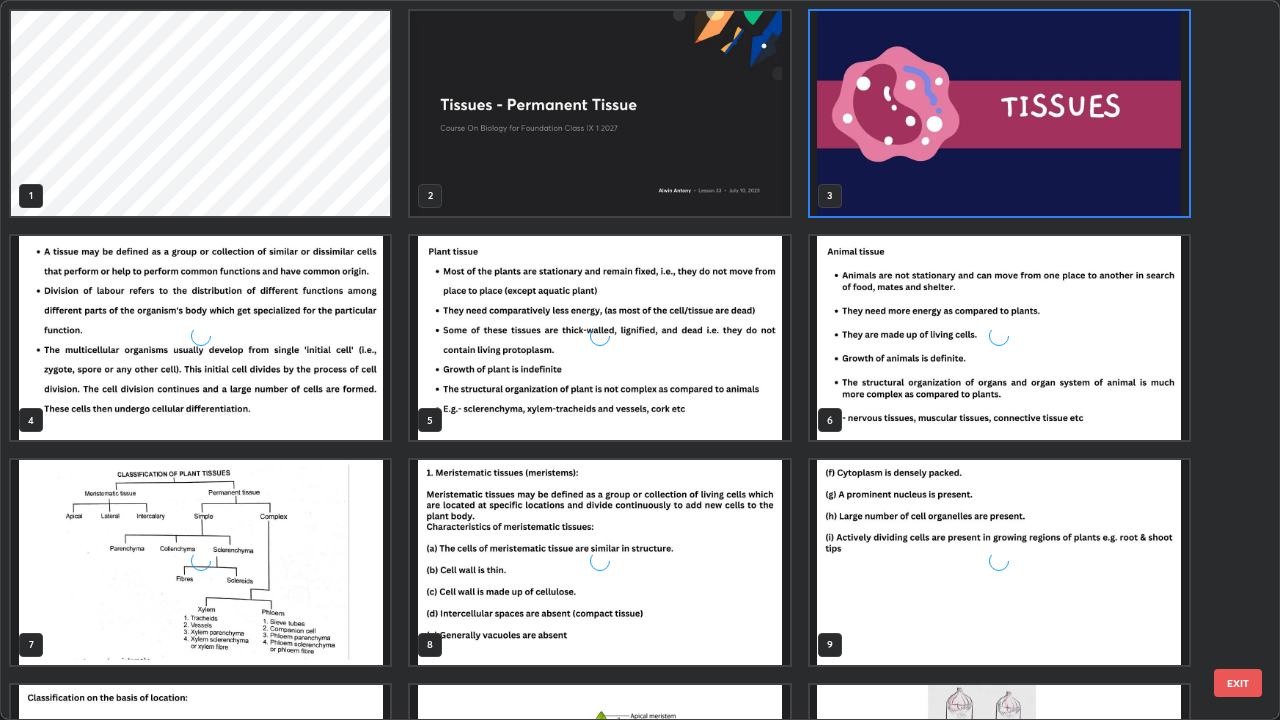 scroll, scrollTop: 7, scrollLeft: 11, axis: both 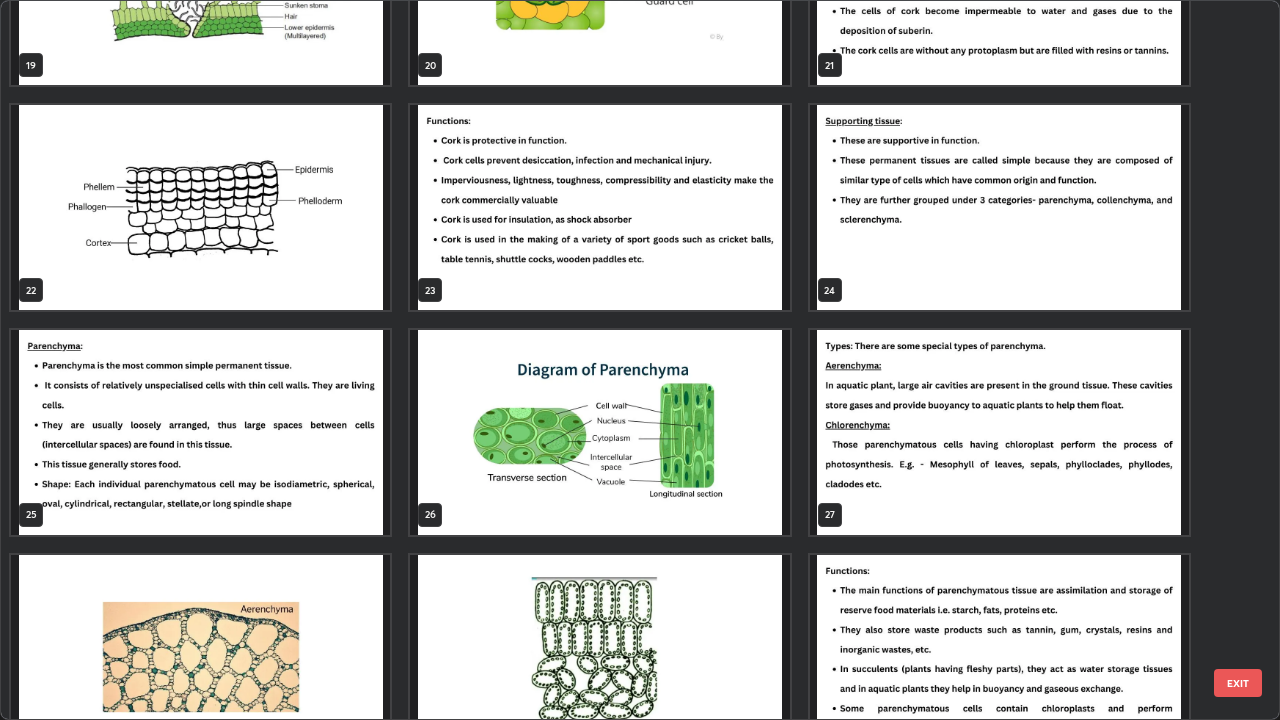 click at bounding box center [999, 207] 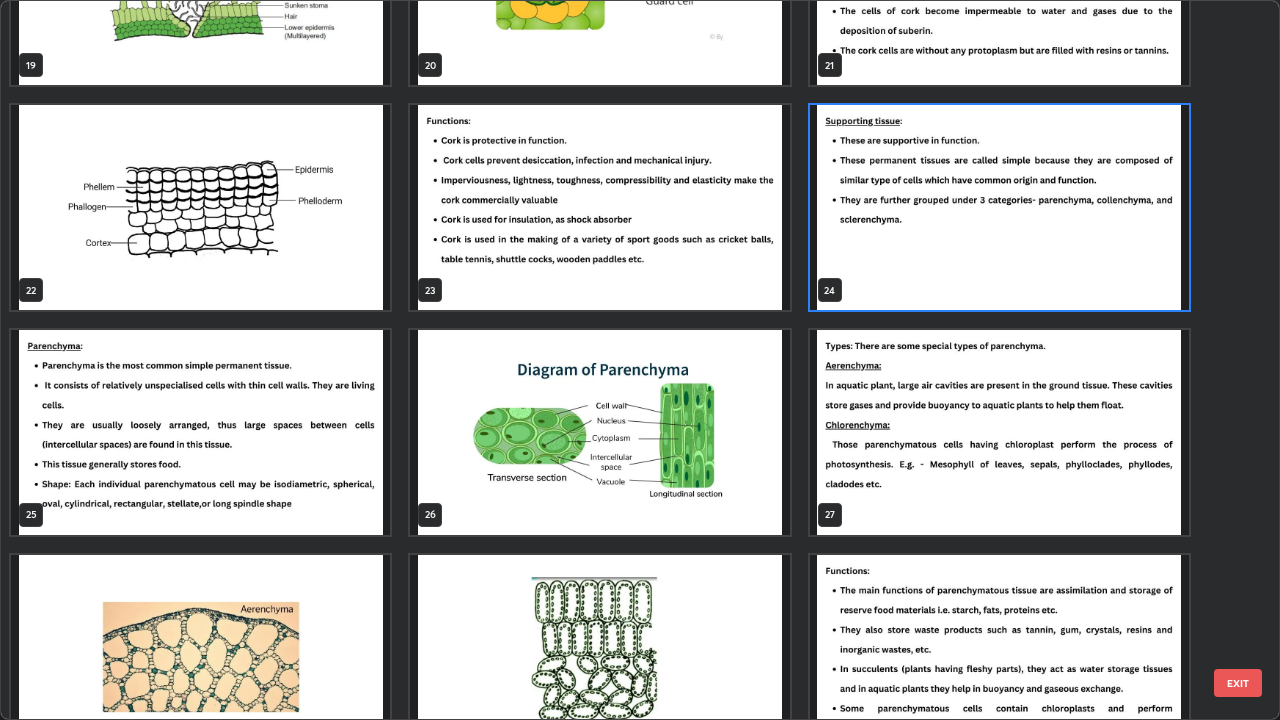 click at bounding box center [999, 207] 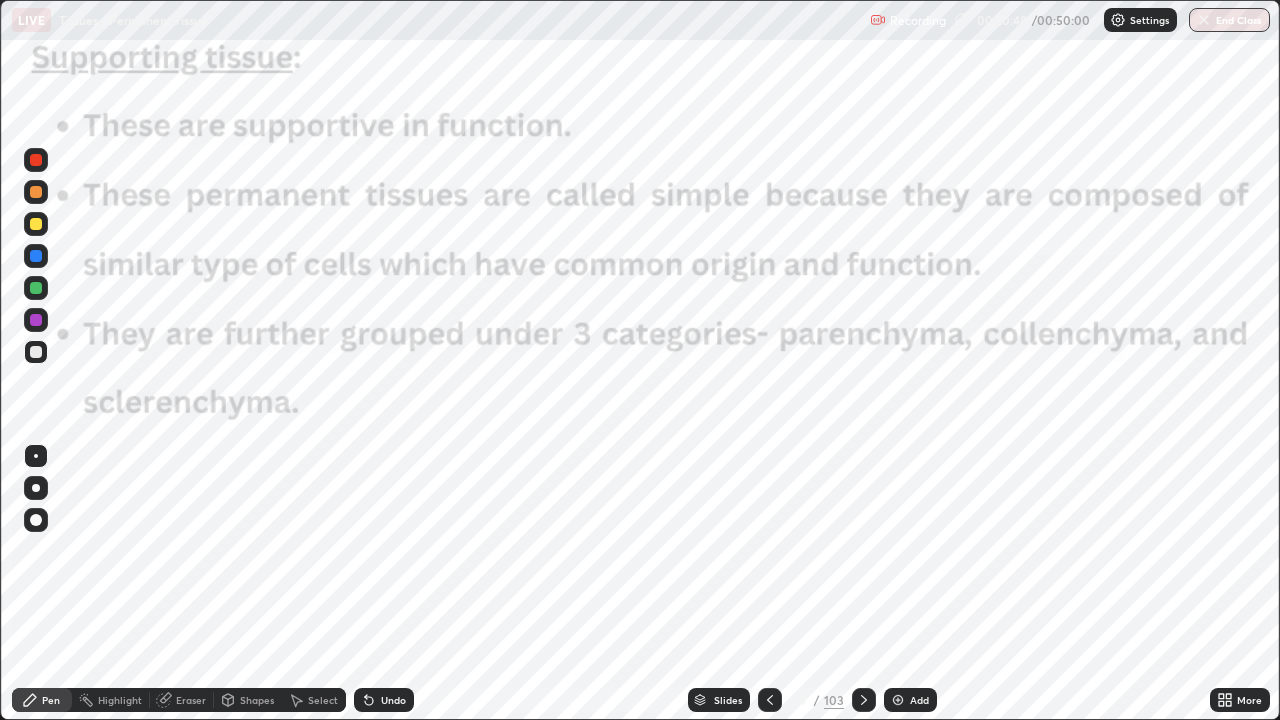 click 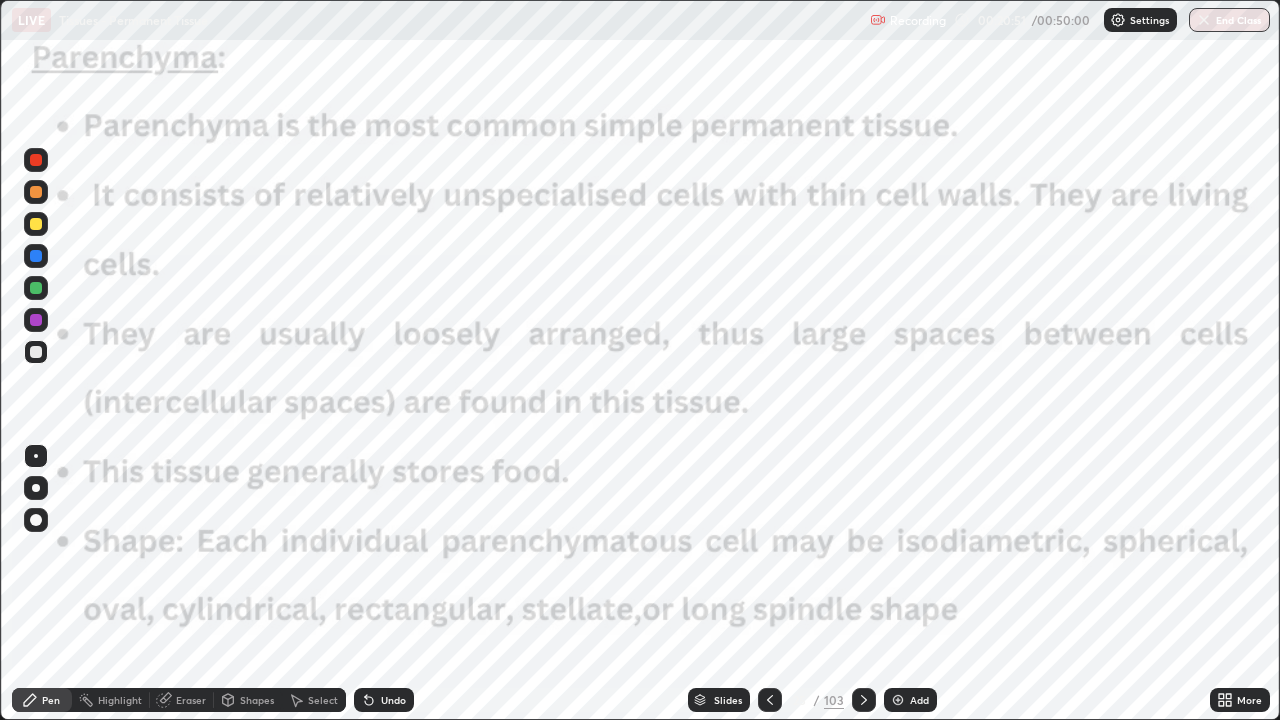click at bounding box center (36, 160) 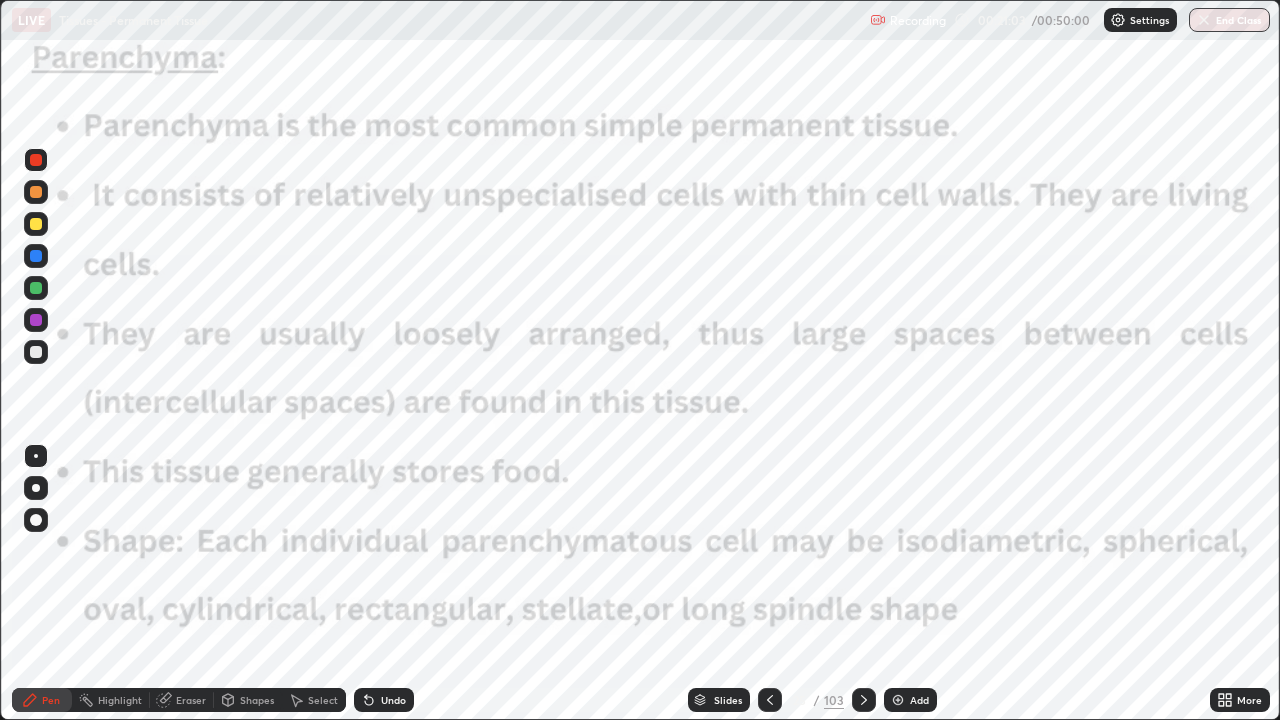 click 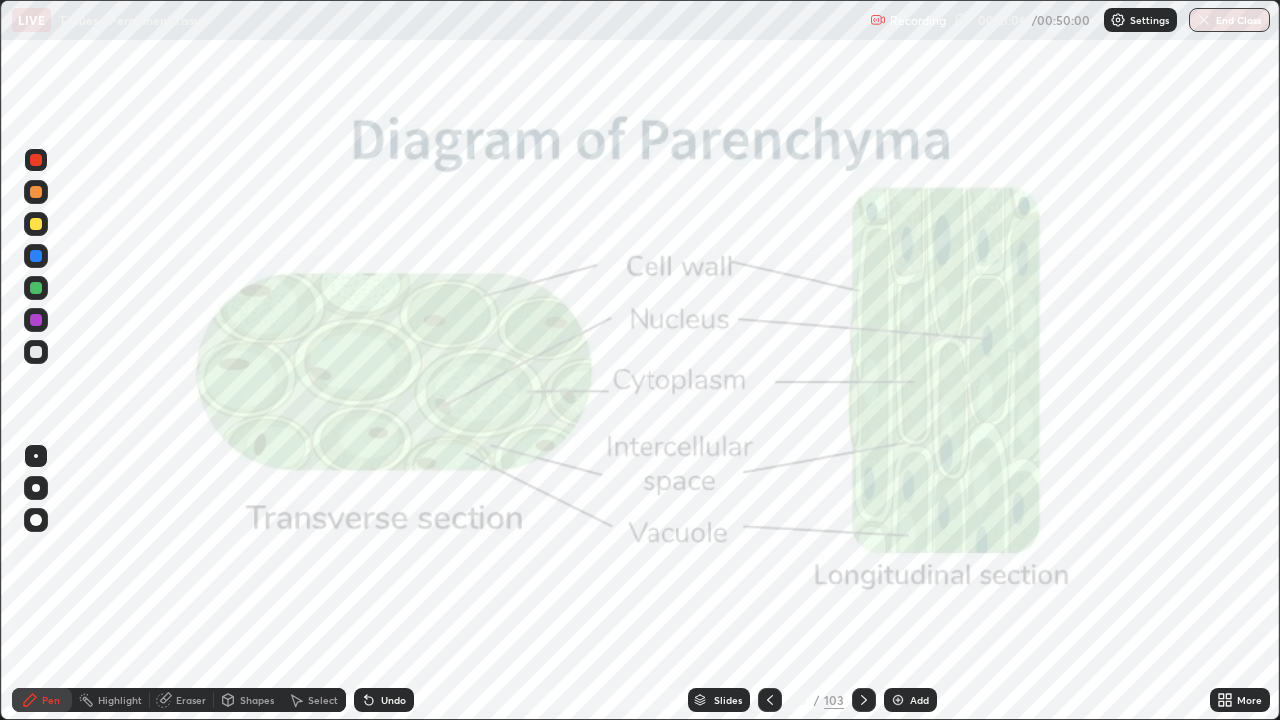 click 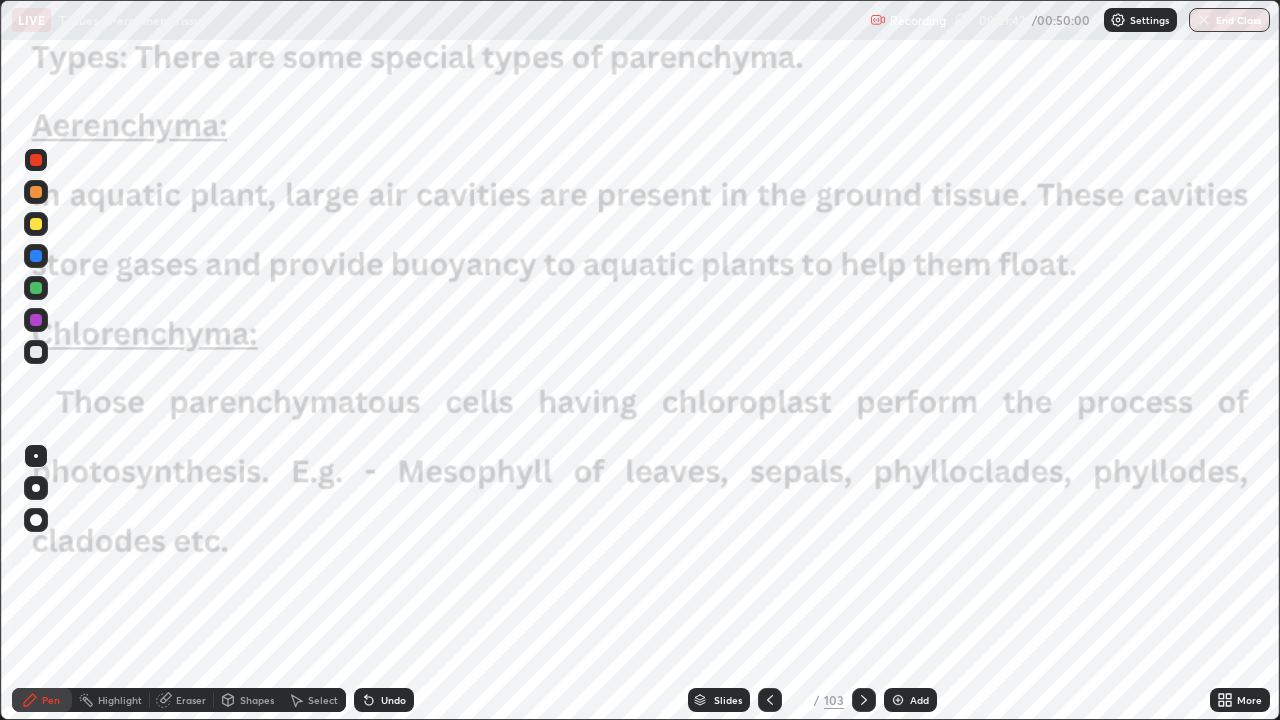 click 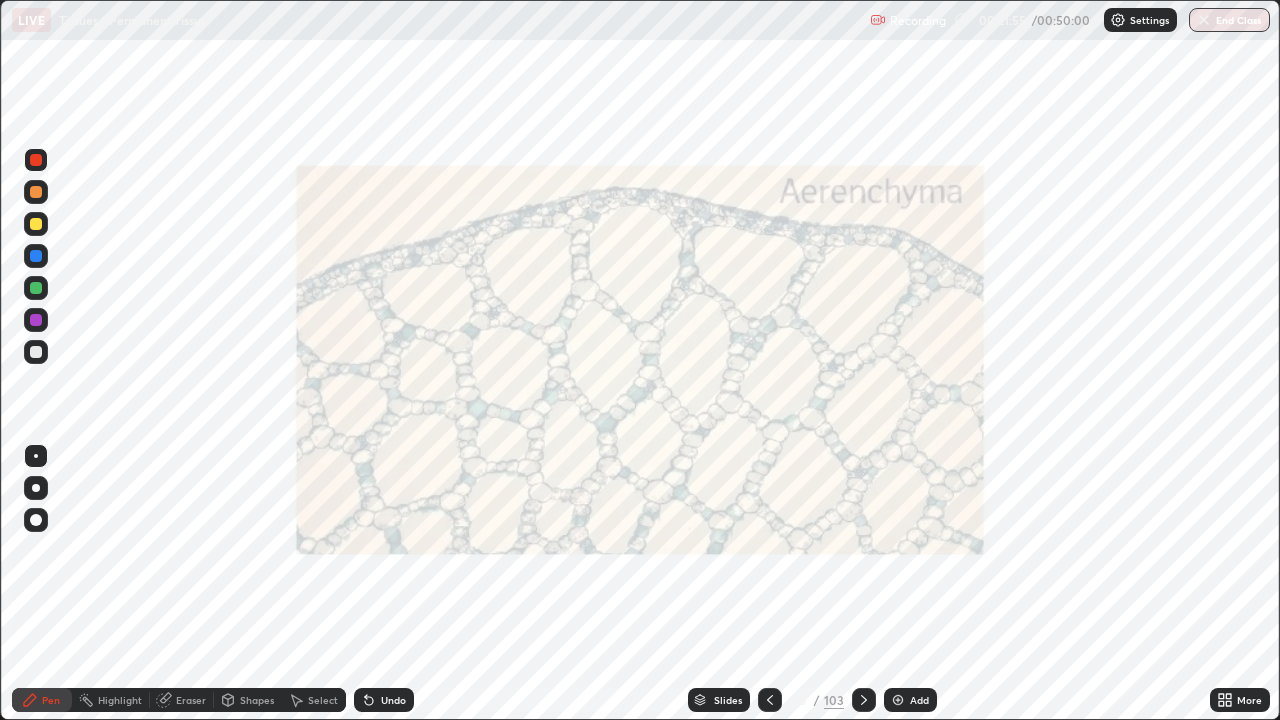 click 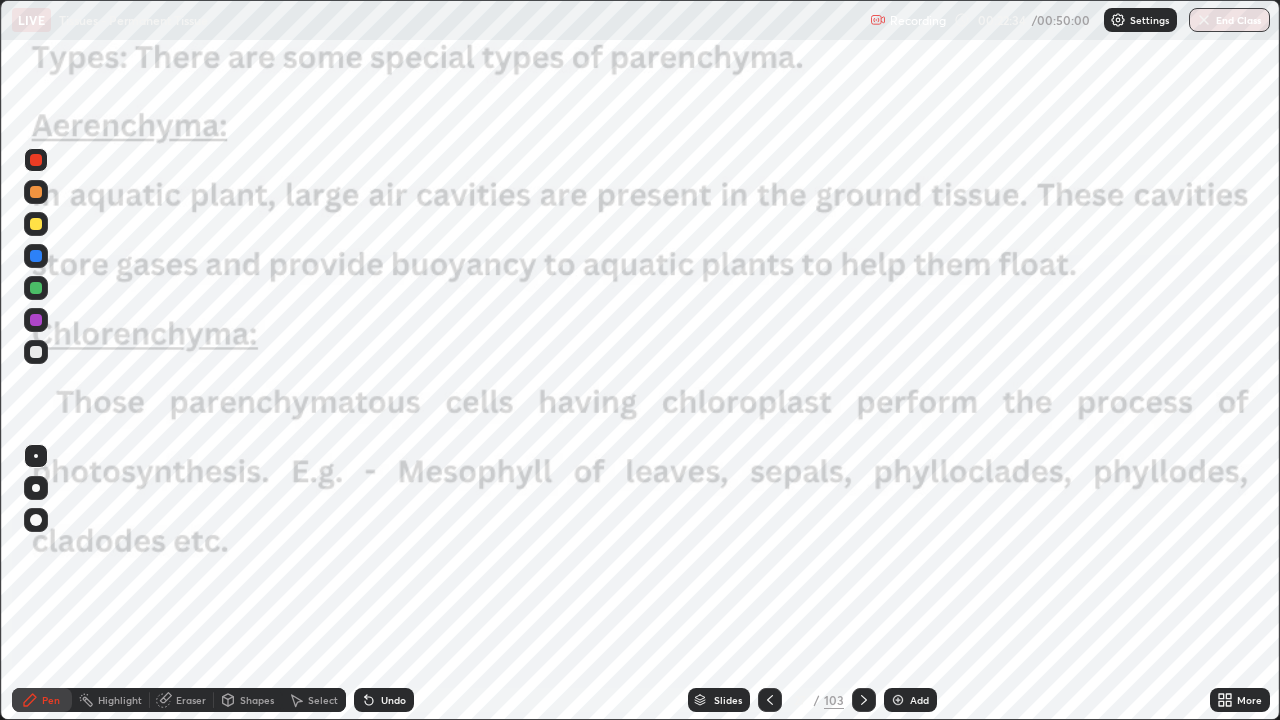 click 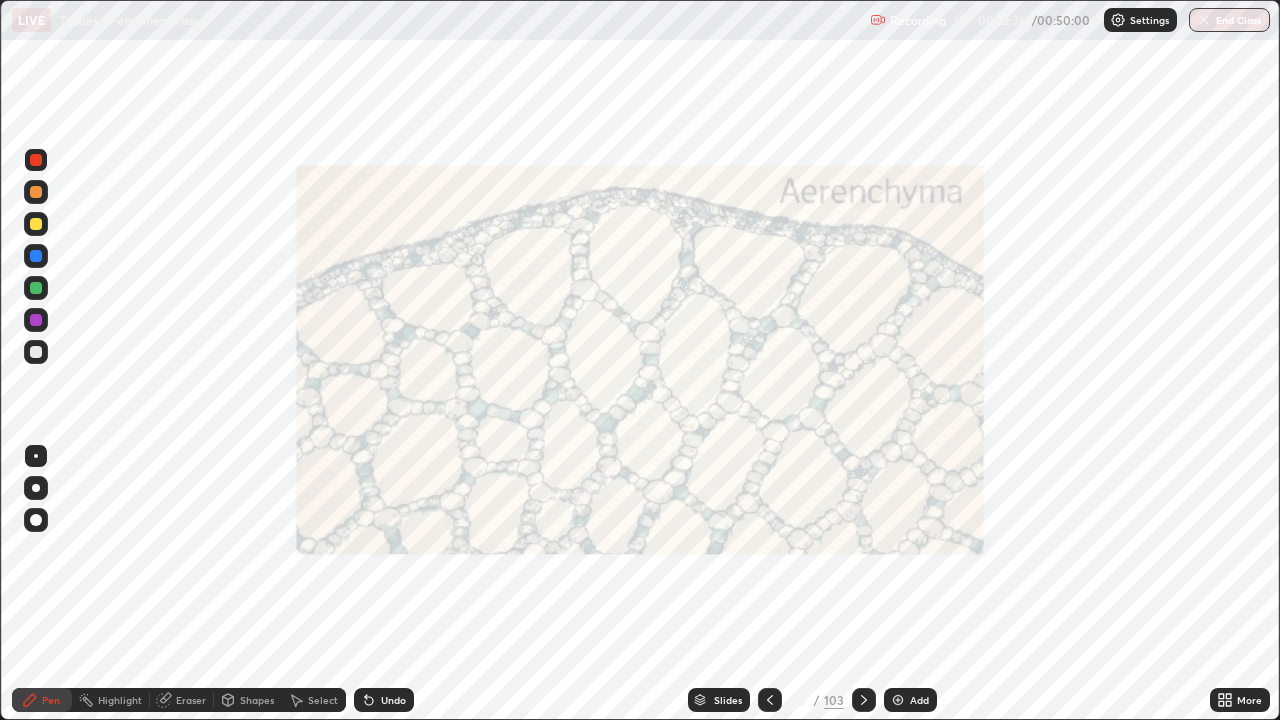 click at bounding box center (864, 700) 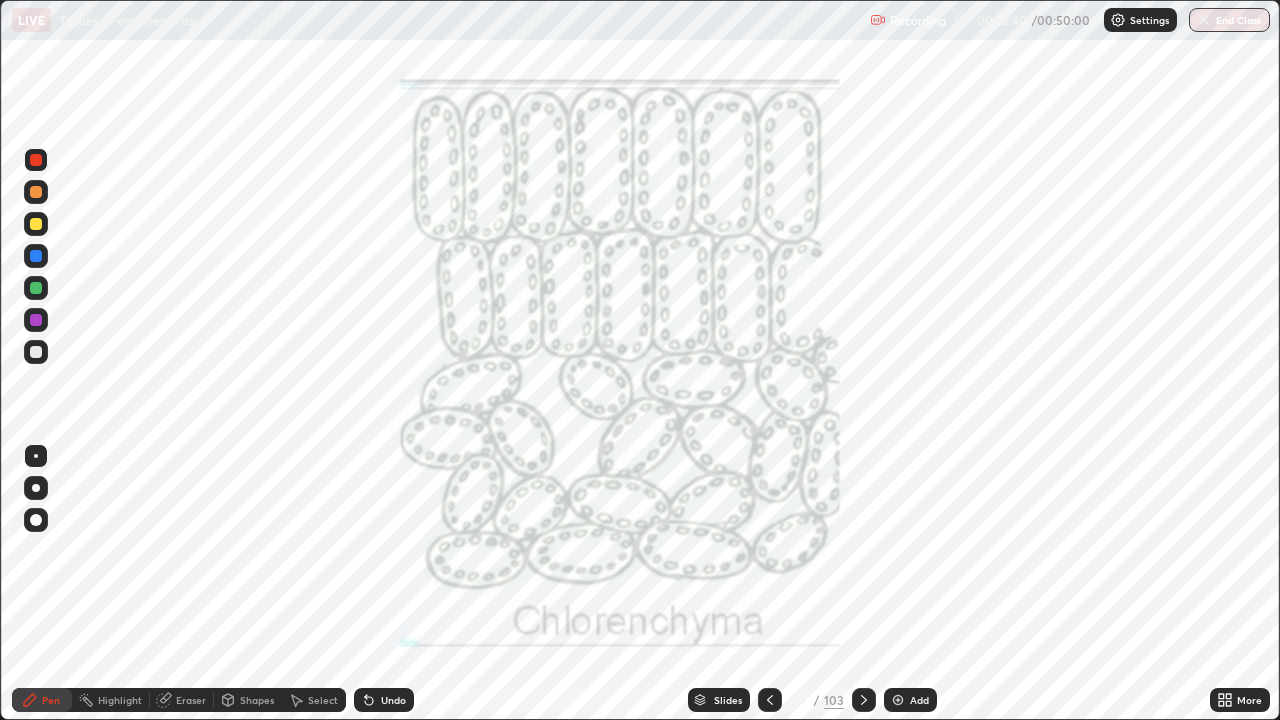 click at bounding box center (864, 700) 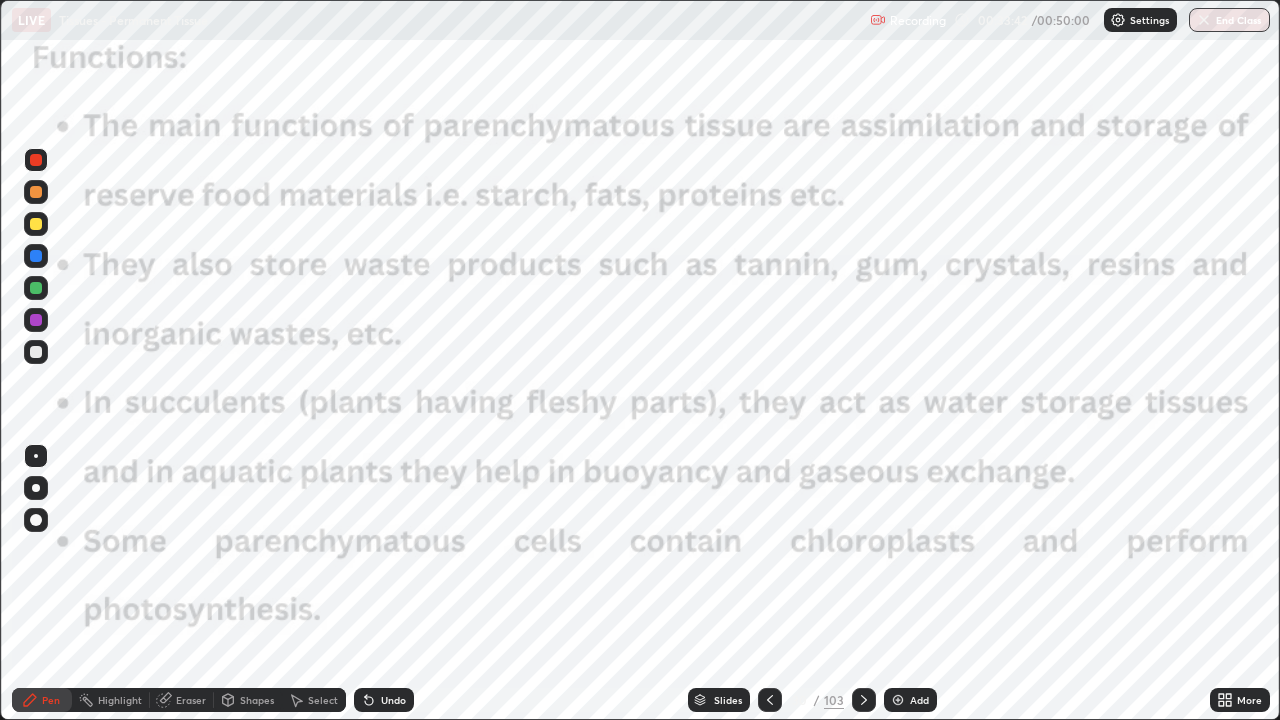 click 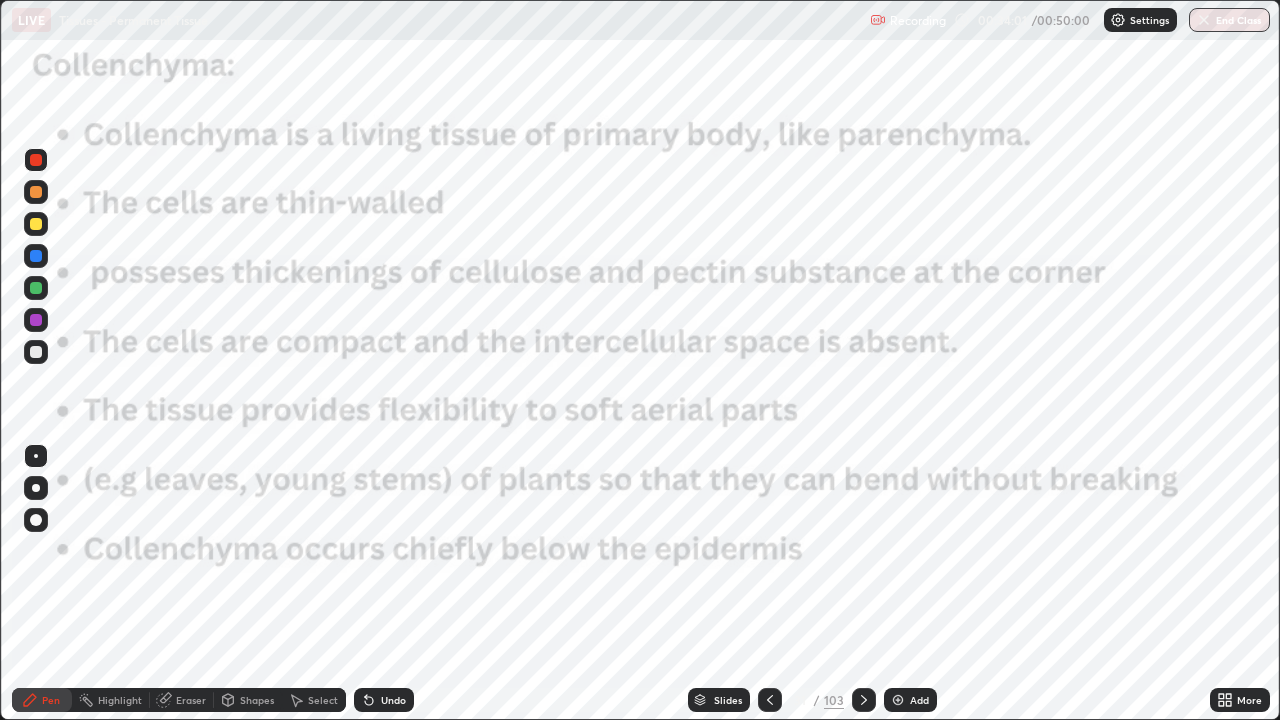 click at bounding box center (36, 160) 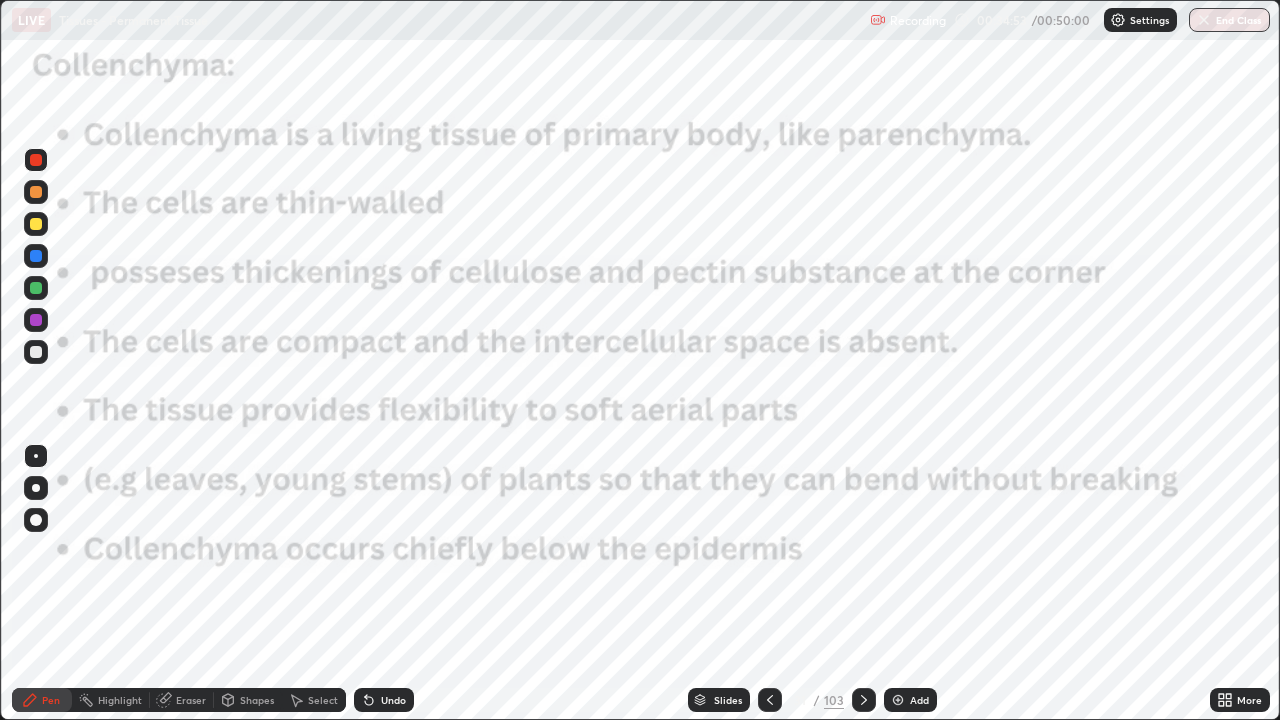 click 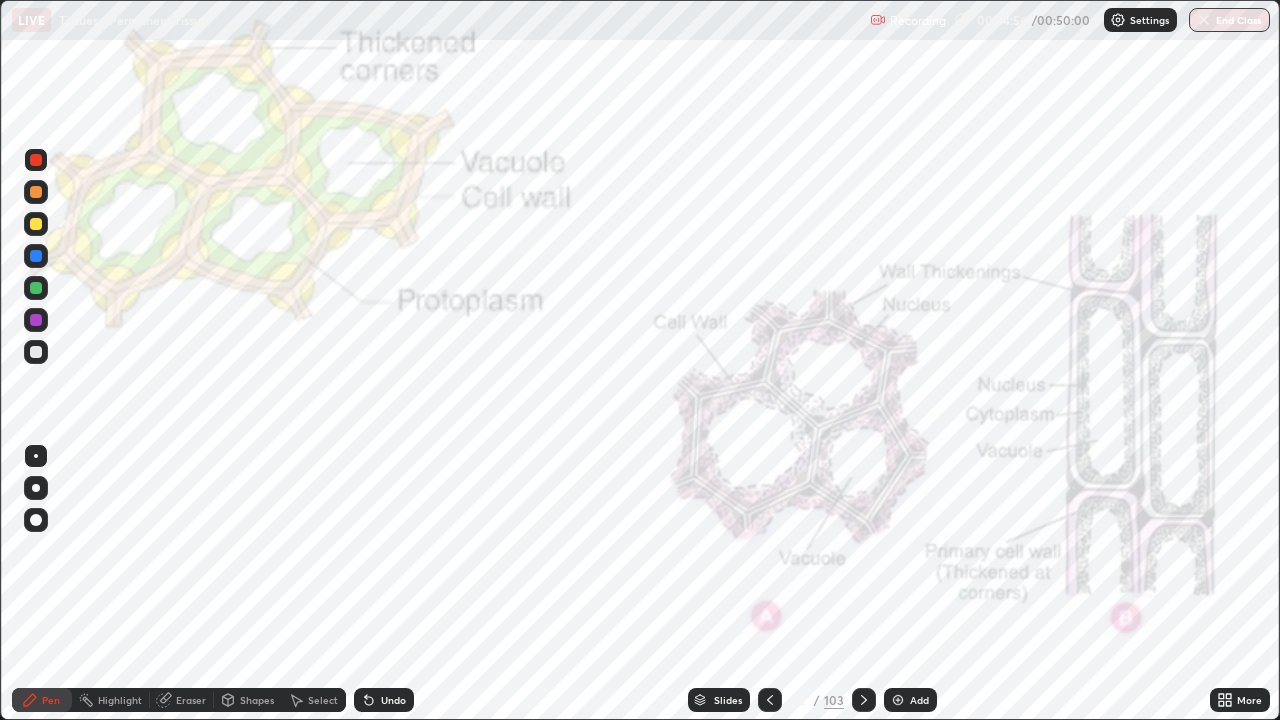 click 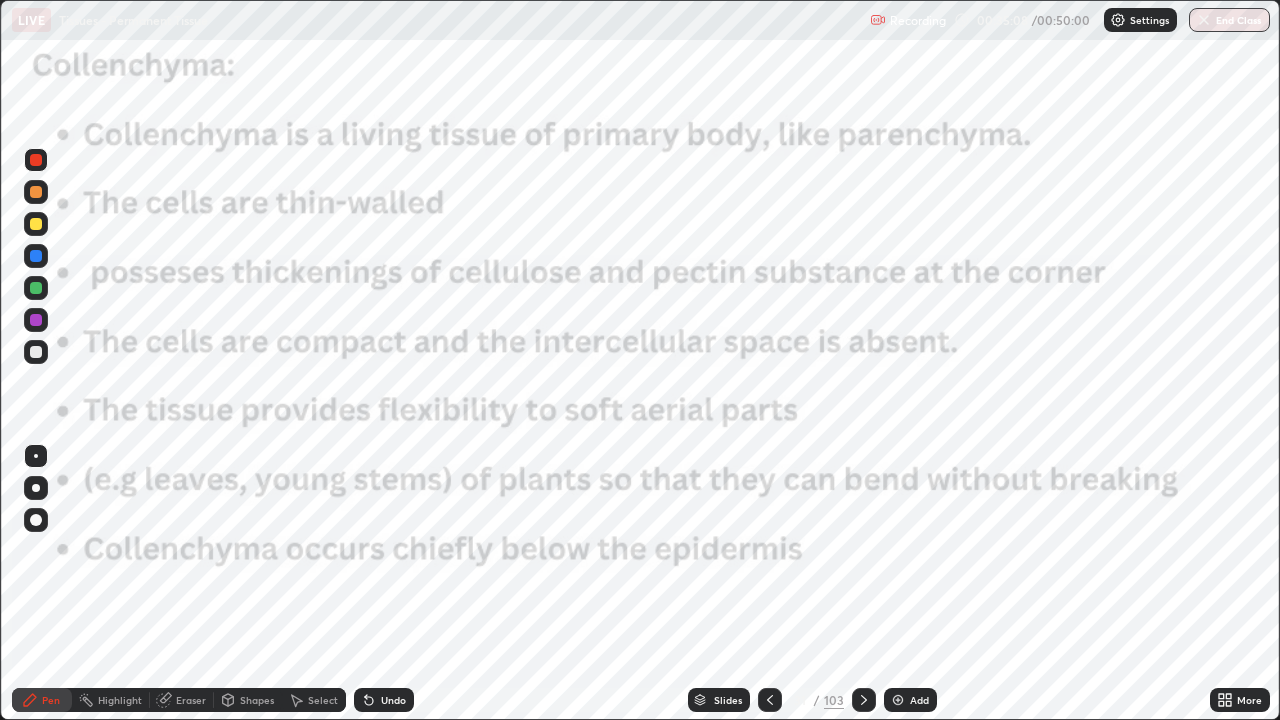 click 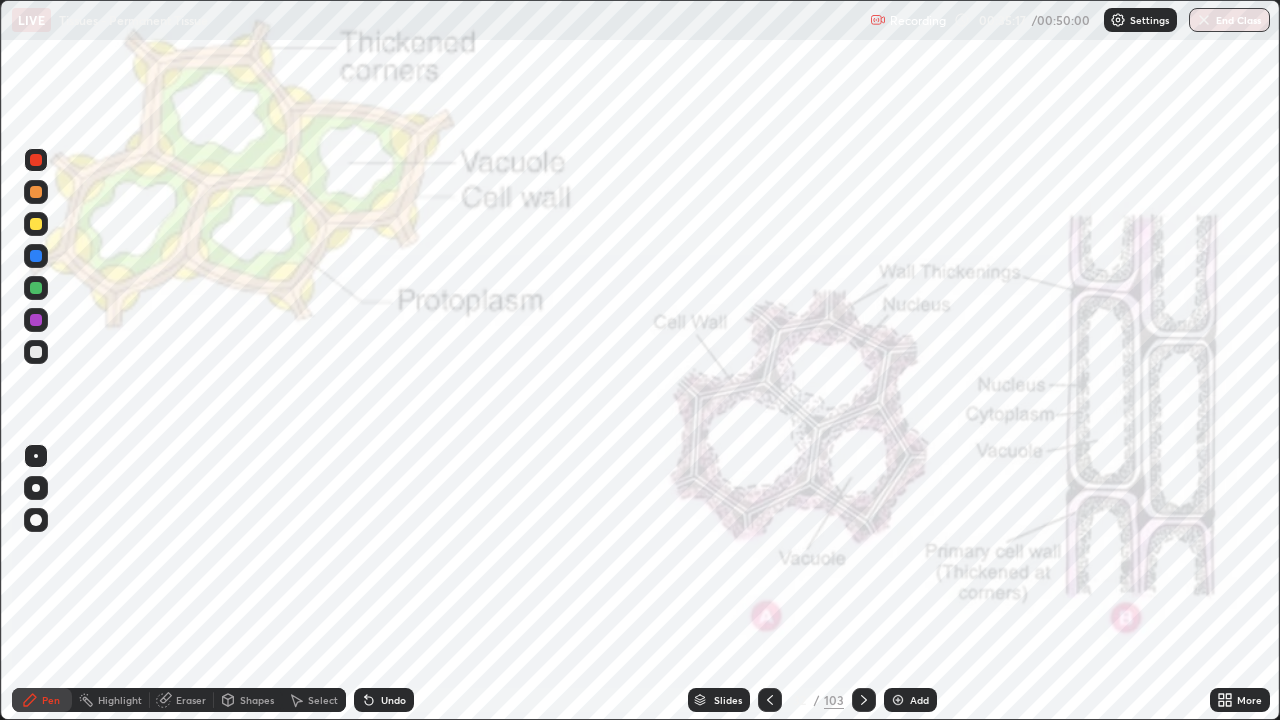click at bounding box center (36, 224) 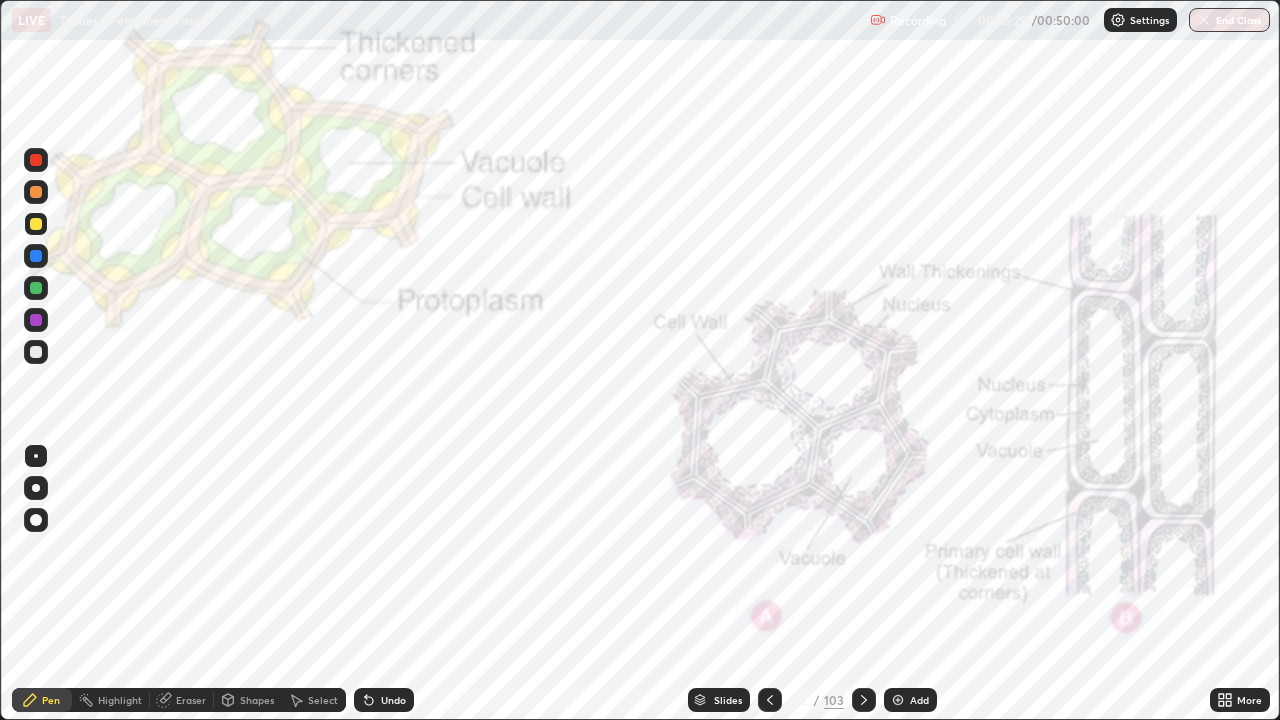 click at bounding box center (36, 320) 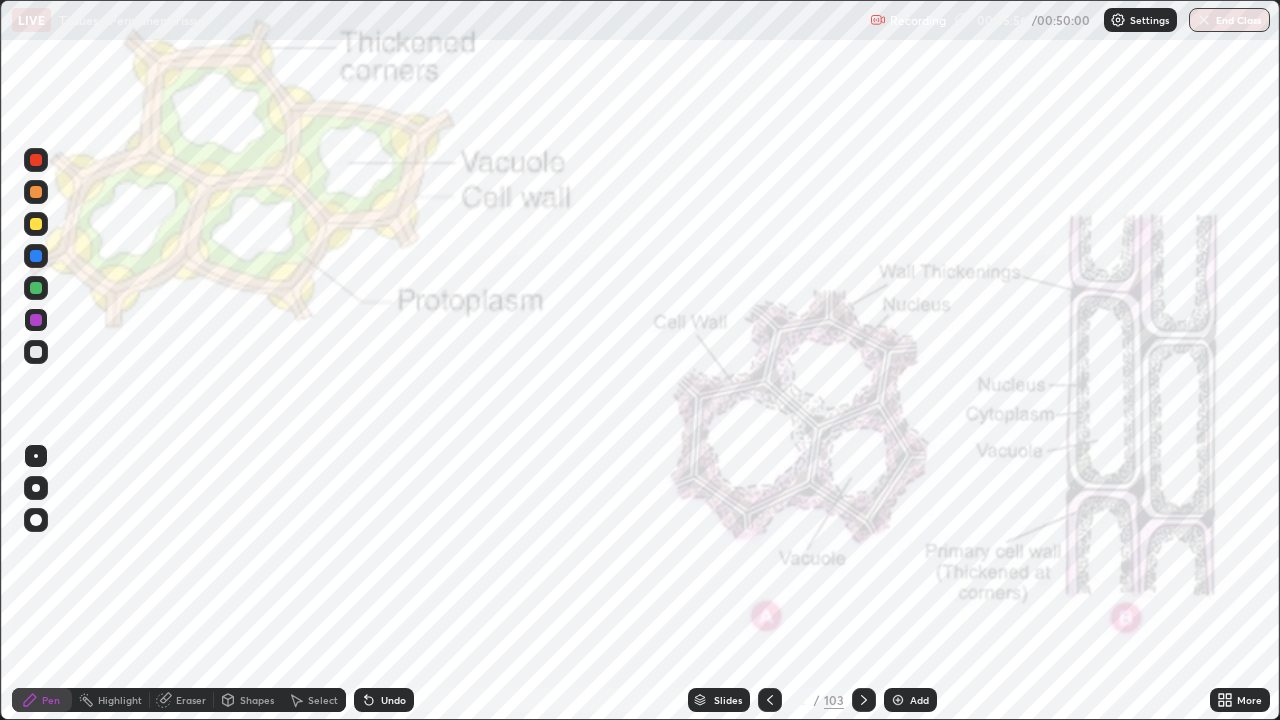 click at bounding box center (36, 224) 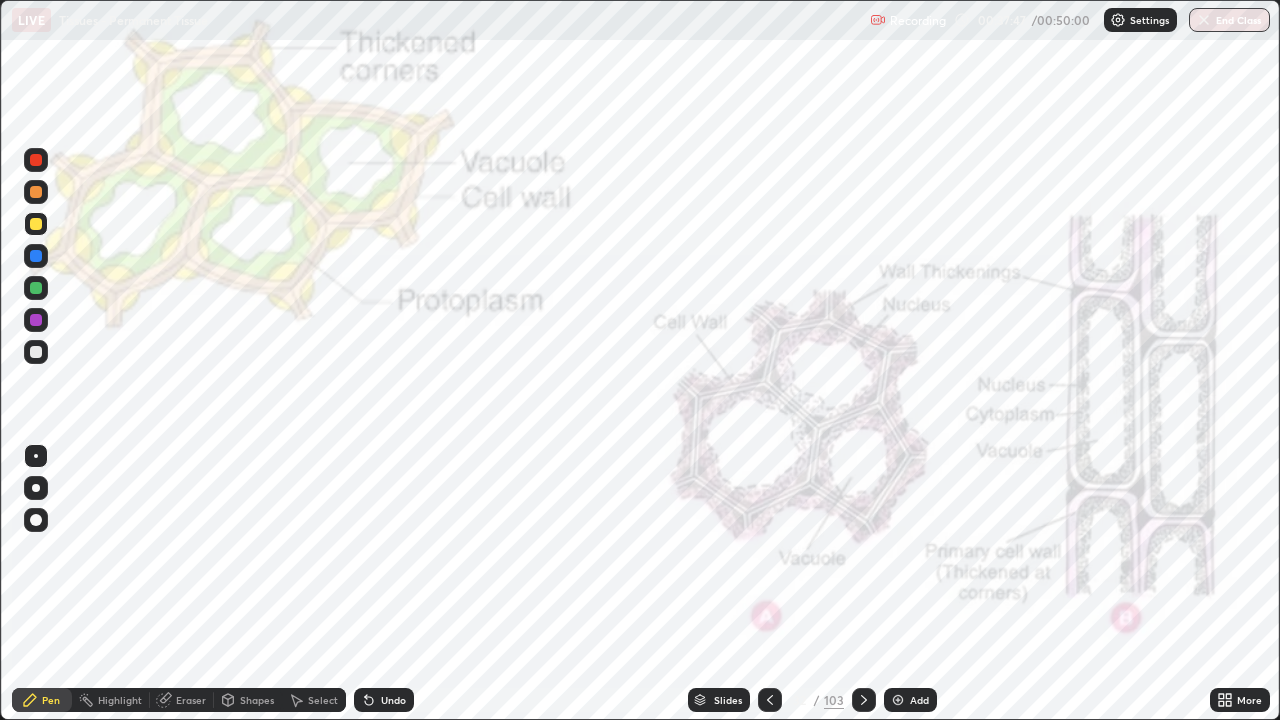 click at bounding box center (770, 700) 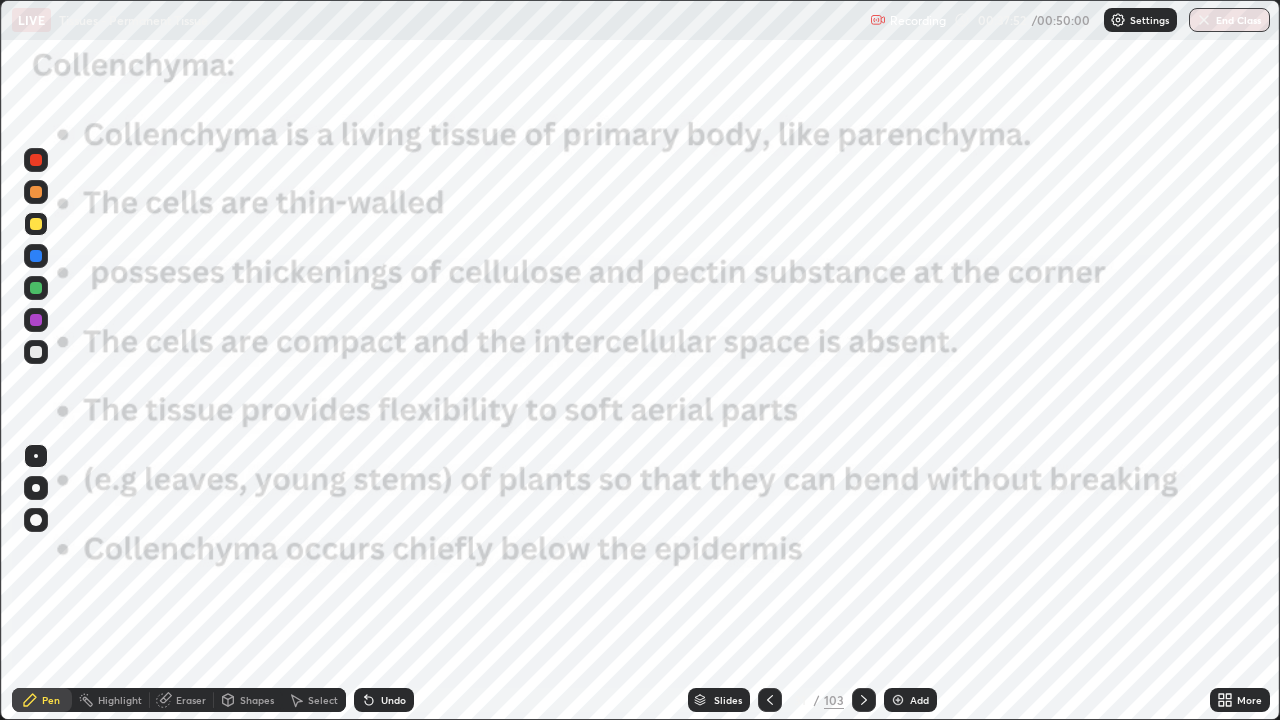 click at bounding box center (864, 700) 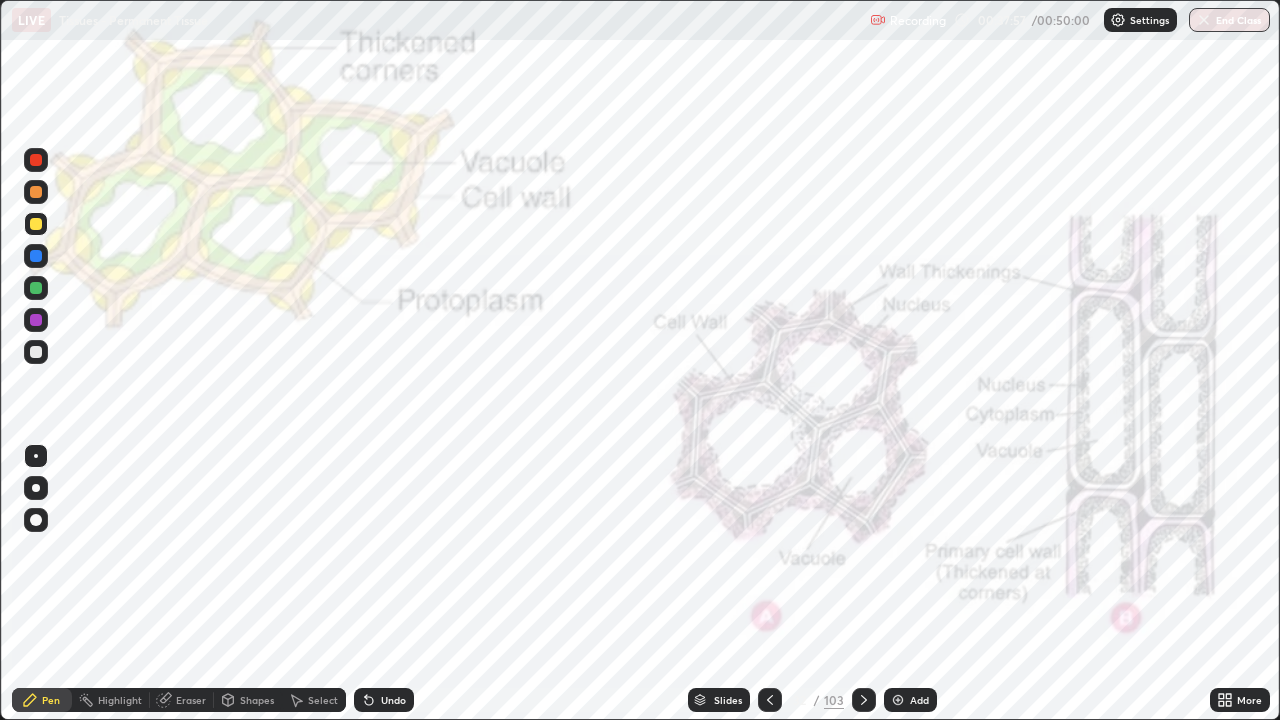 click 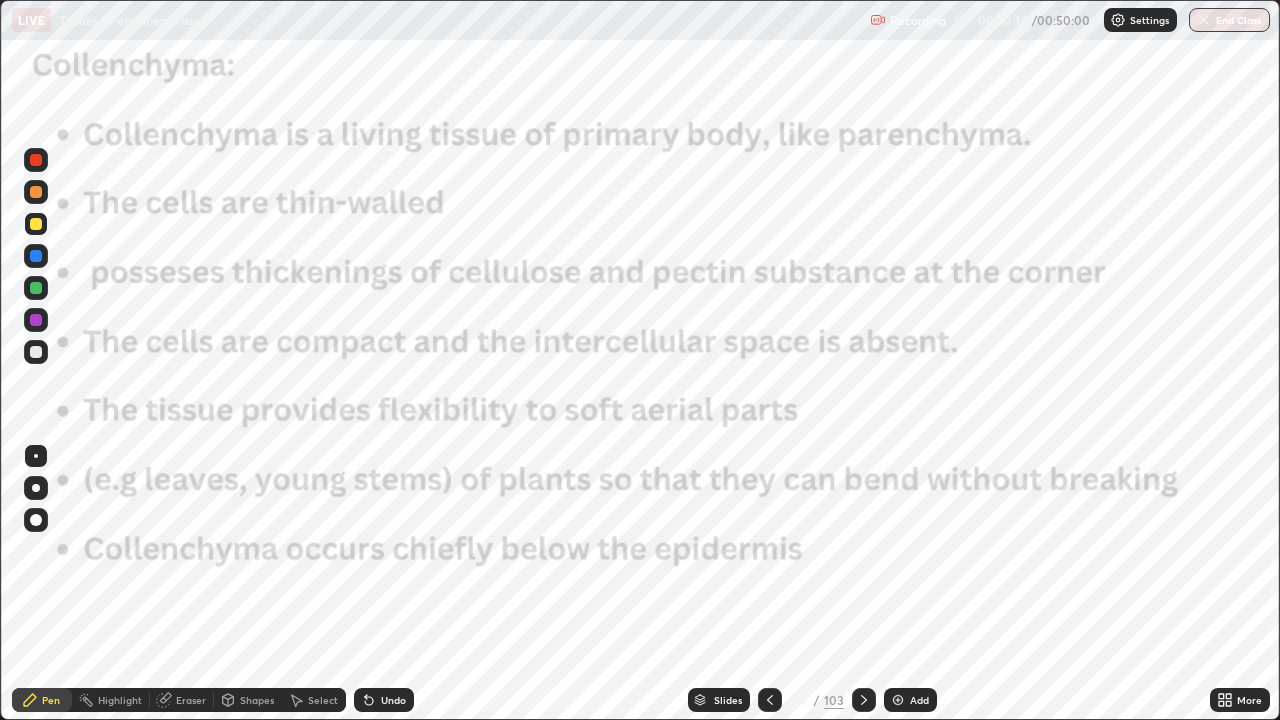click on "Slides" at bounding box center (719, 700) 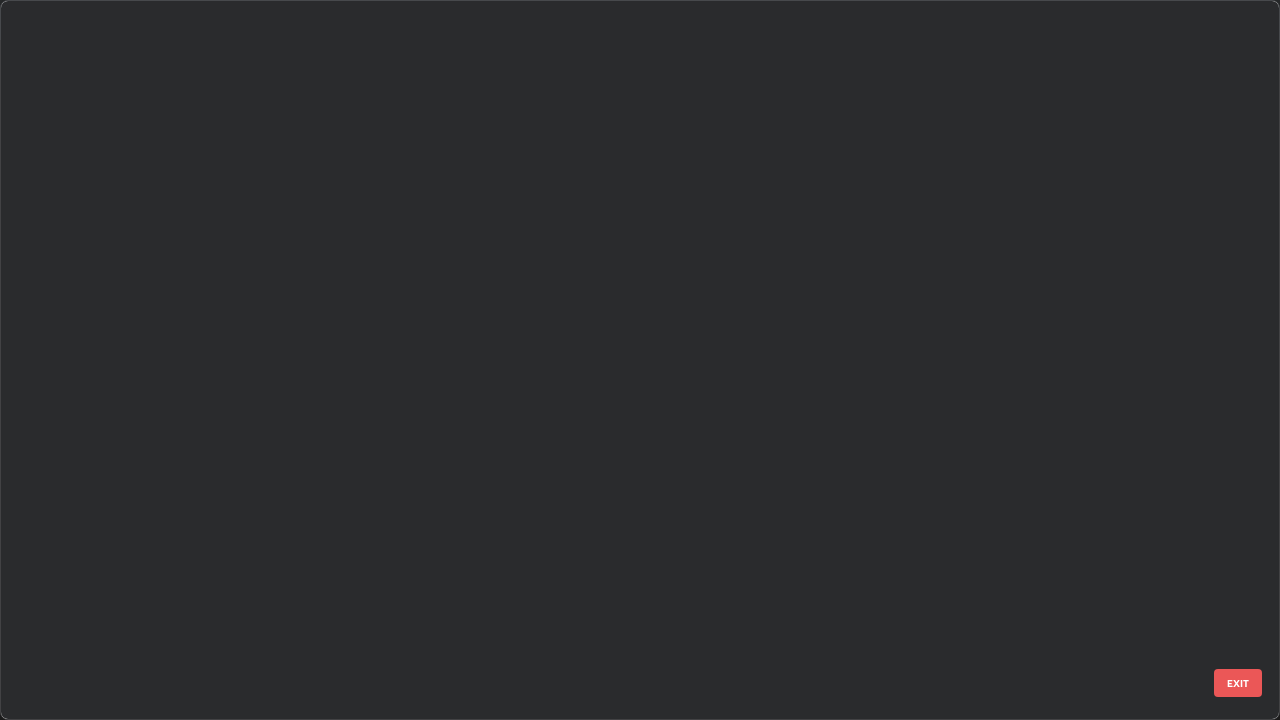 scroll, scrollTop: 1753, scrollLeft: 0, axis: vertical 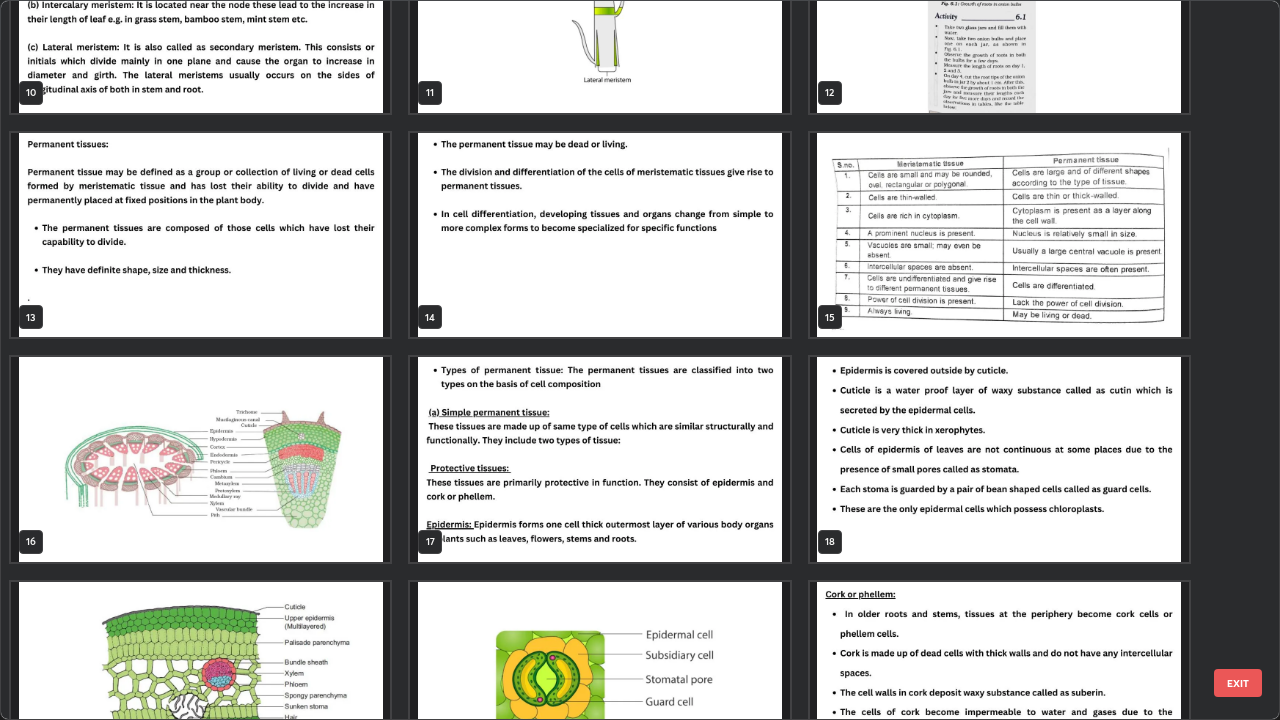 click at bounding box center (200, 459) 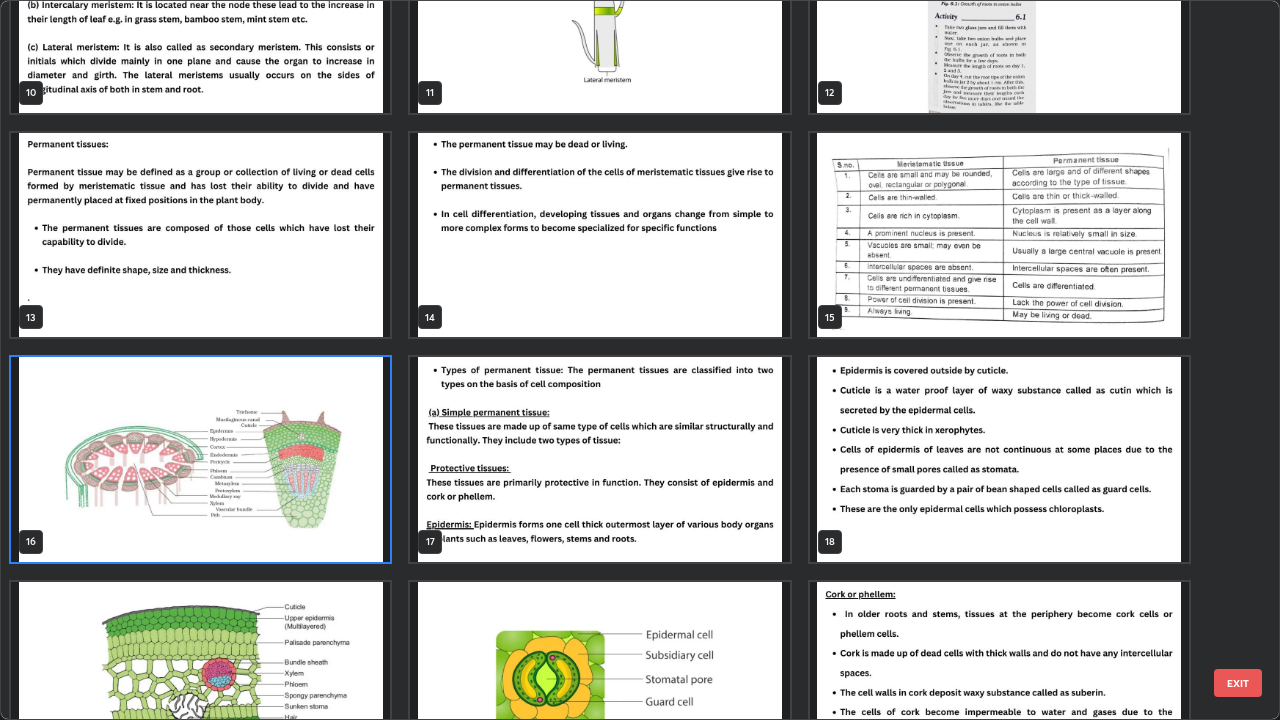click at bounding box center (200, 459) 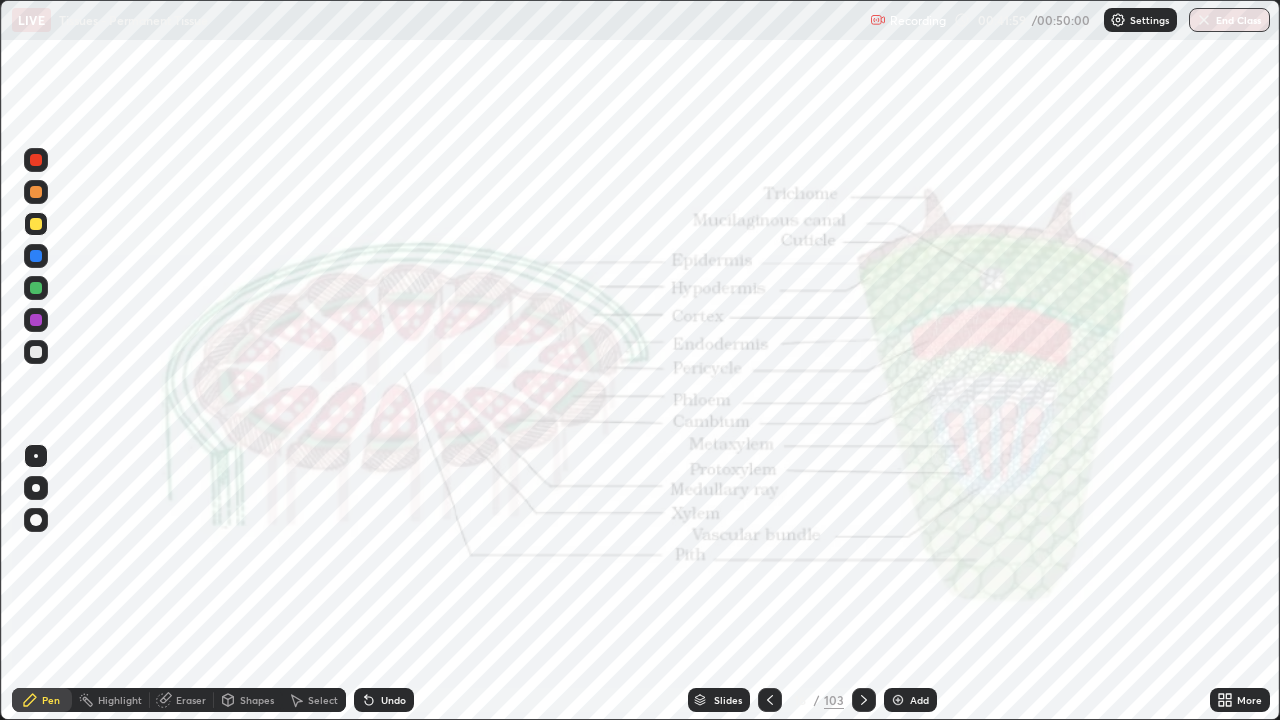 click on "Slides" at bounding box center (728, 700) 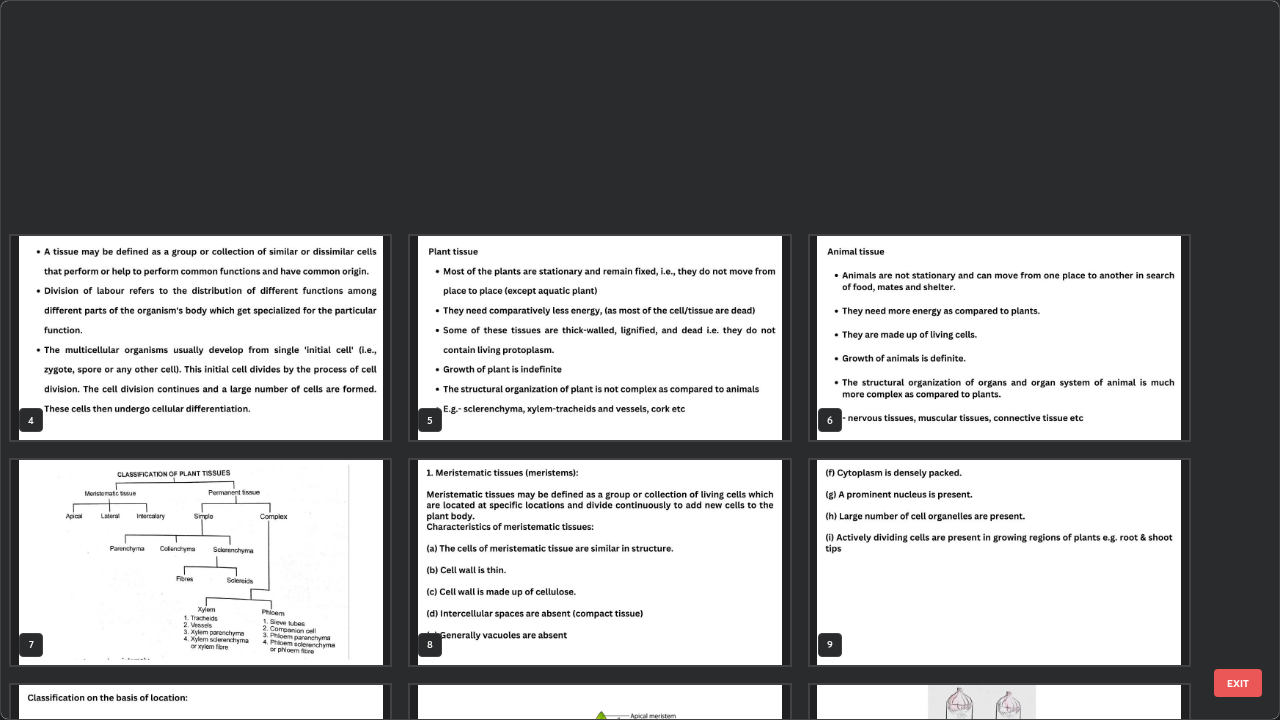 scroll, scrollTop: 629, scrollLeft: 0, axis: vertical 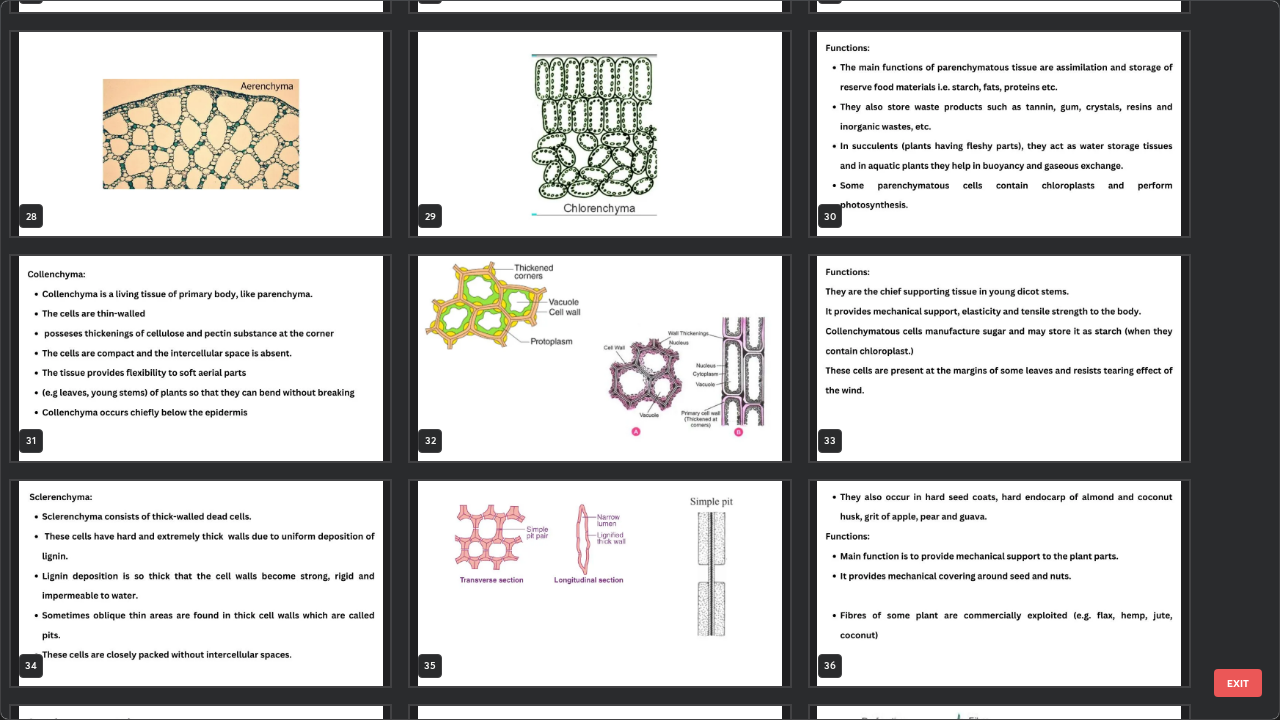 click at bounding box center [599, 358] 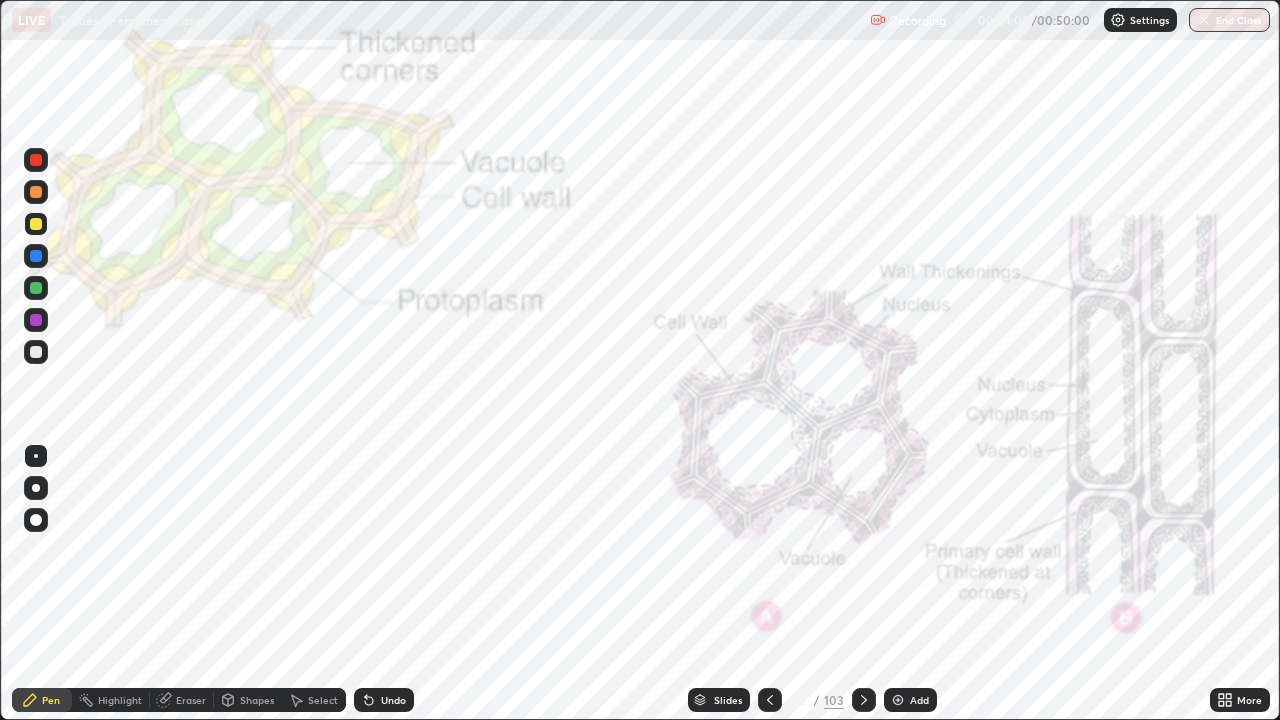 click on "Slides" at bounding box center [728, 700] 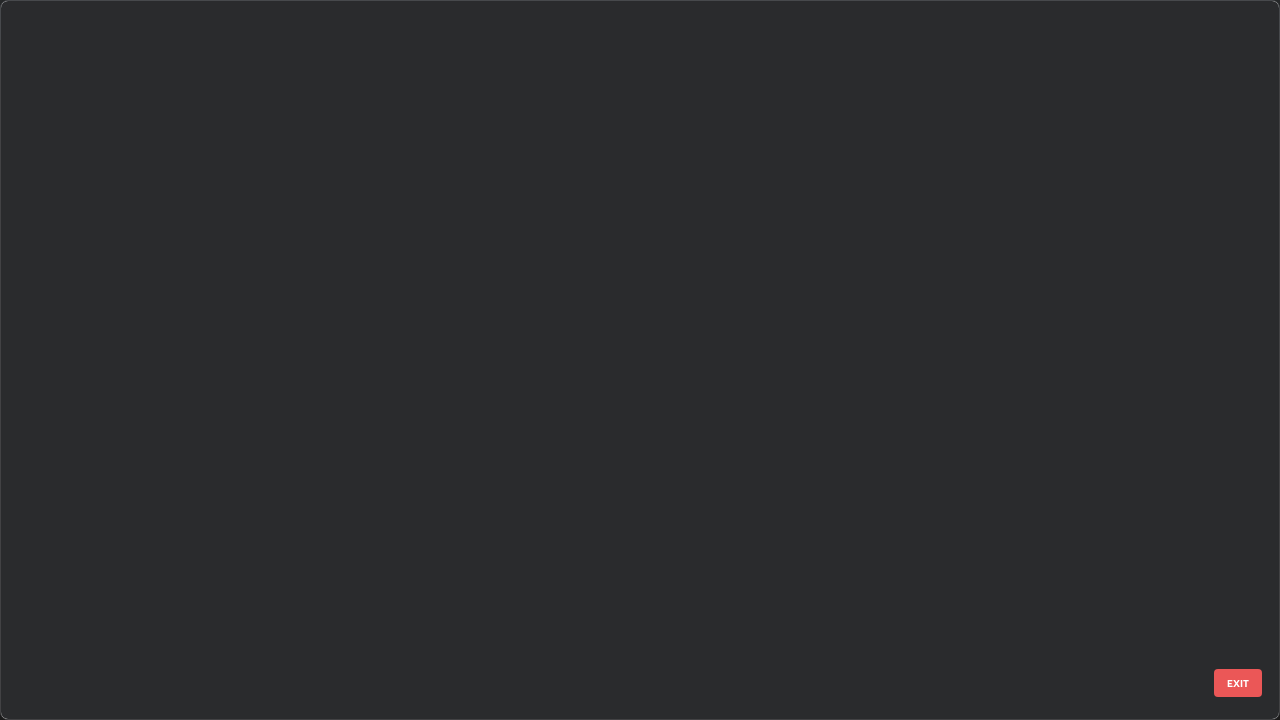 scroll, scrollTop: 1753, scrollLeft: 0, axis: vertical 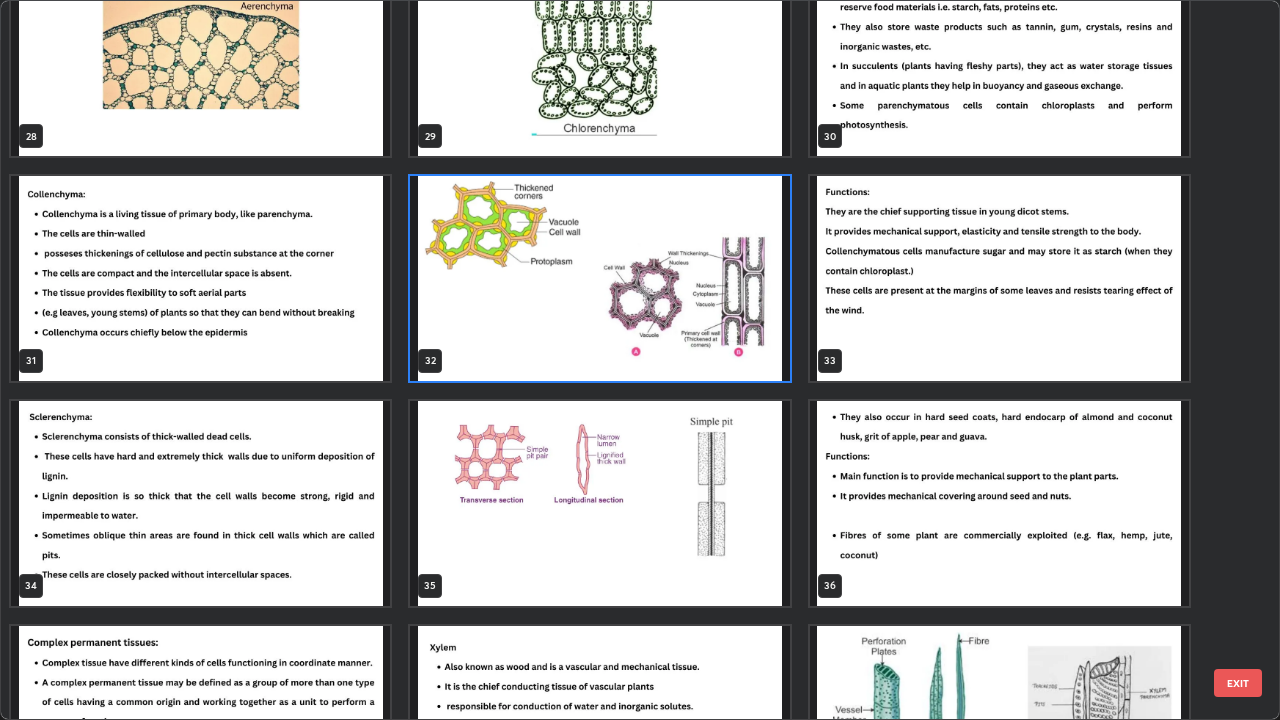 click at bounding box center (200, 278) 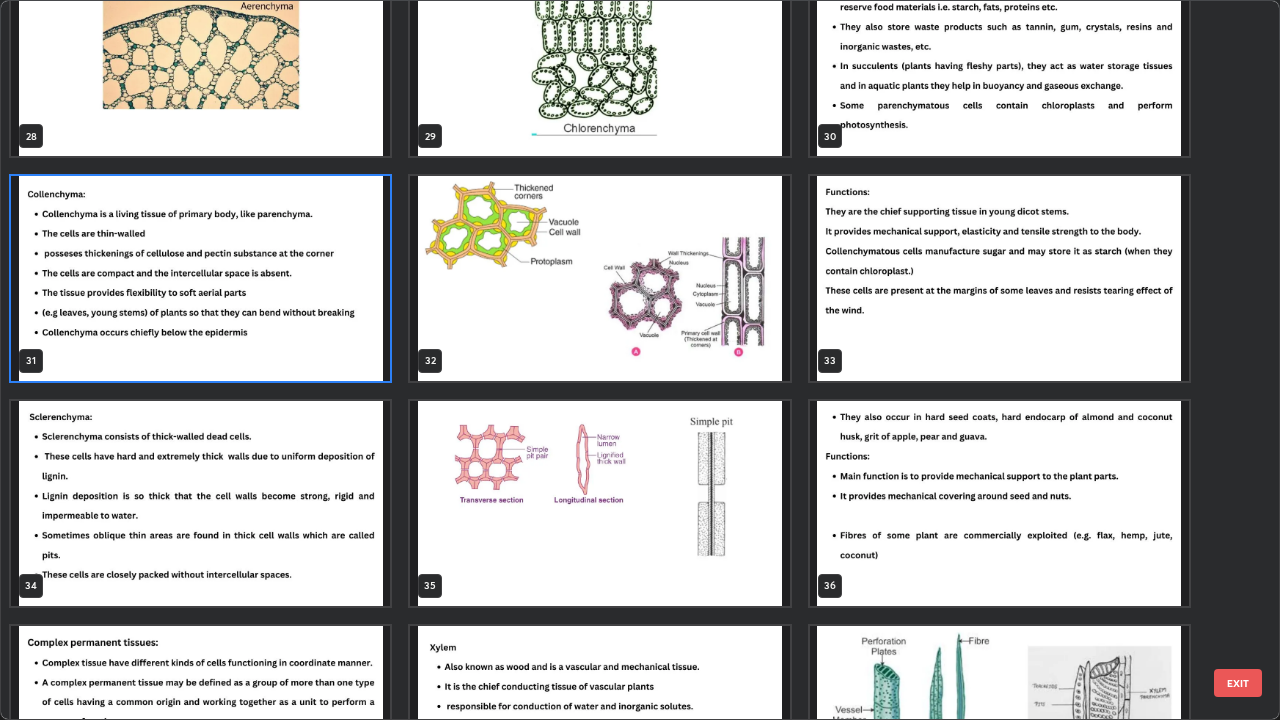 click at bounding box center [200, 278] 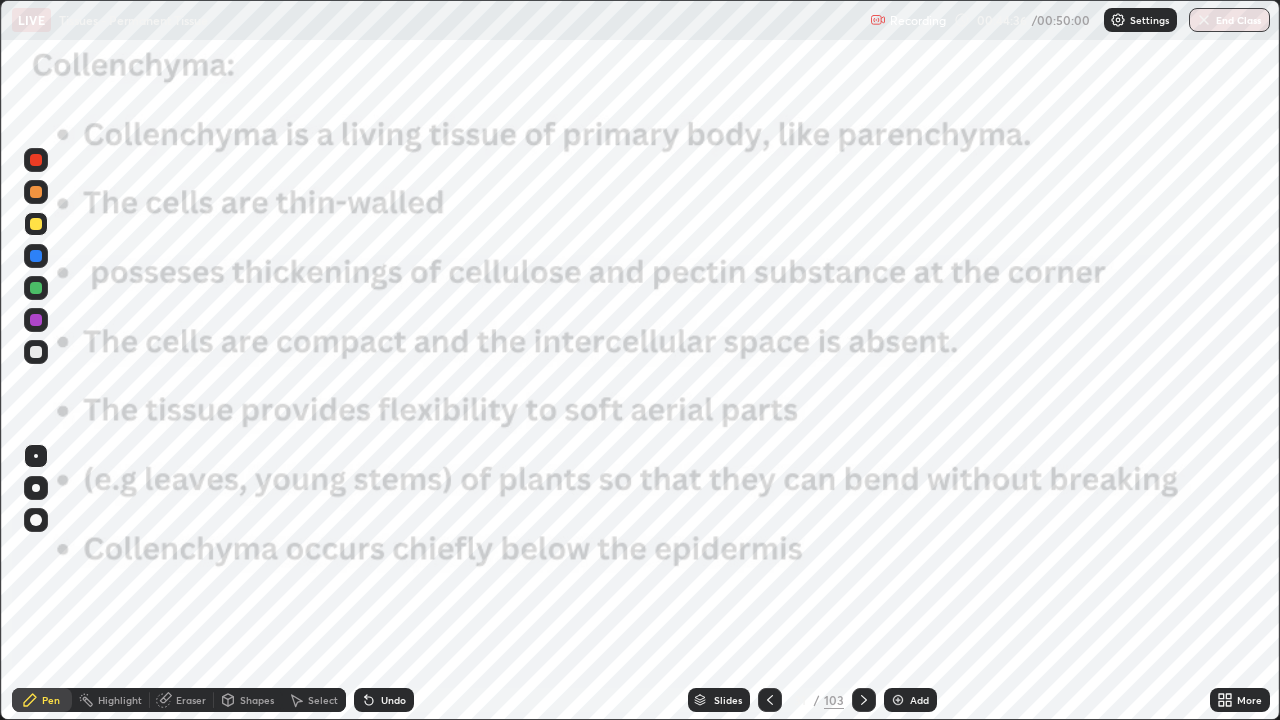 click on "Eraser" at bounding box center (191, 700) 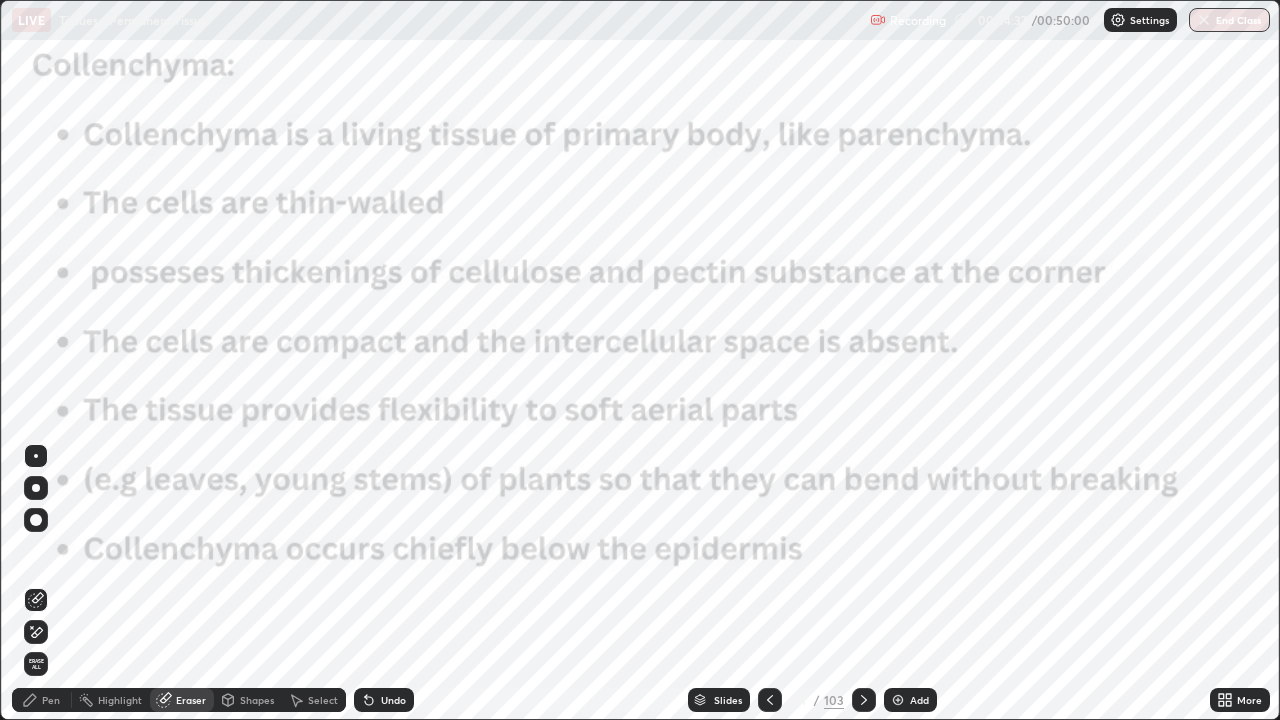 click on "Erase all" at bounding box center [36, 664] 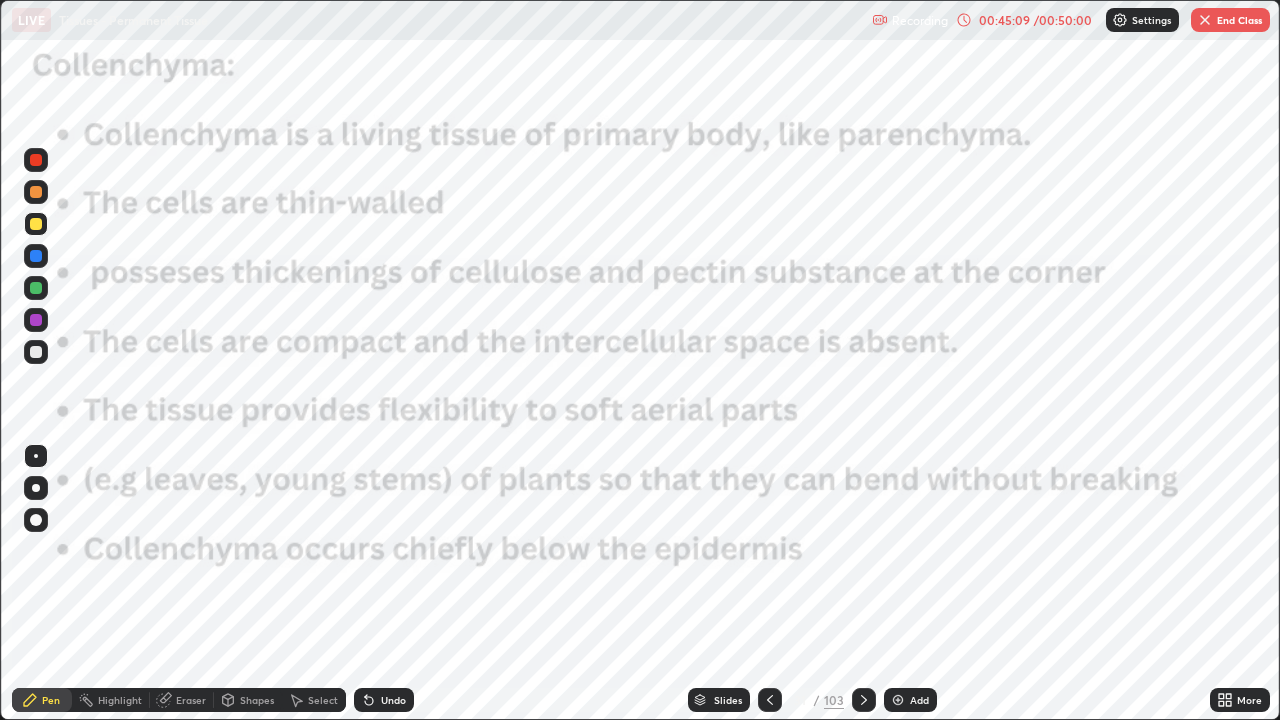 click on "Shapes" at bounding box center (257, 700) 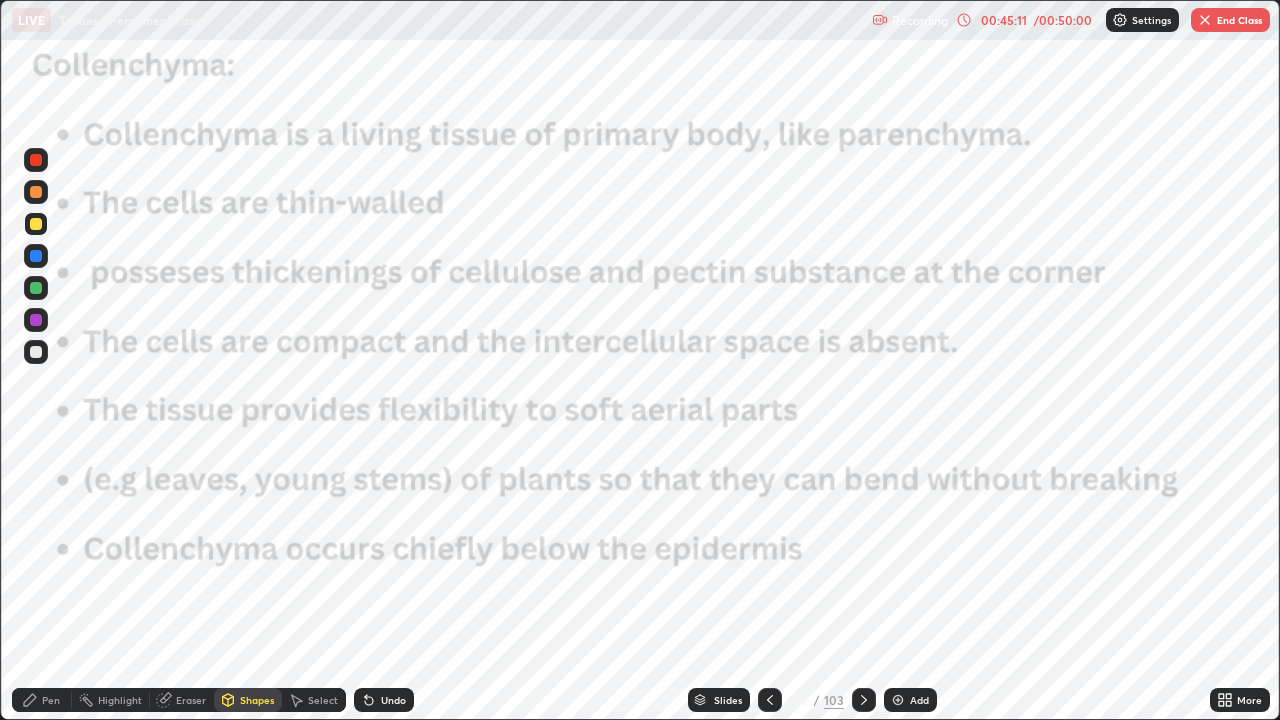 click on "Highlight" at bounding box center [120, 700] 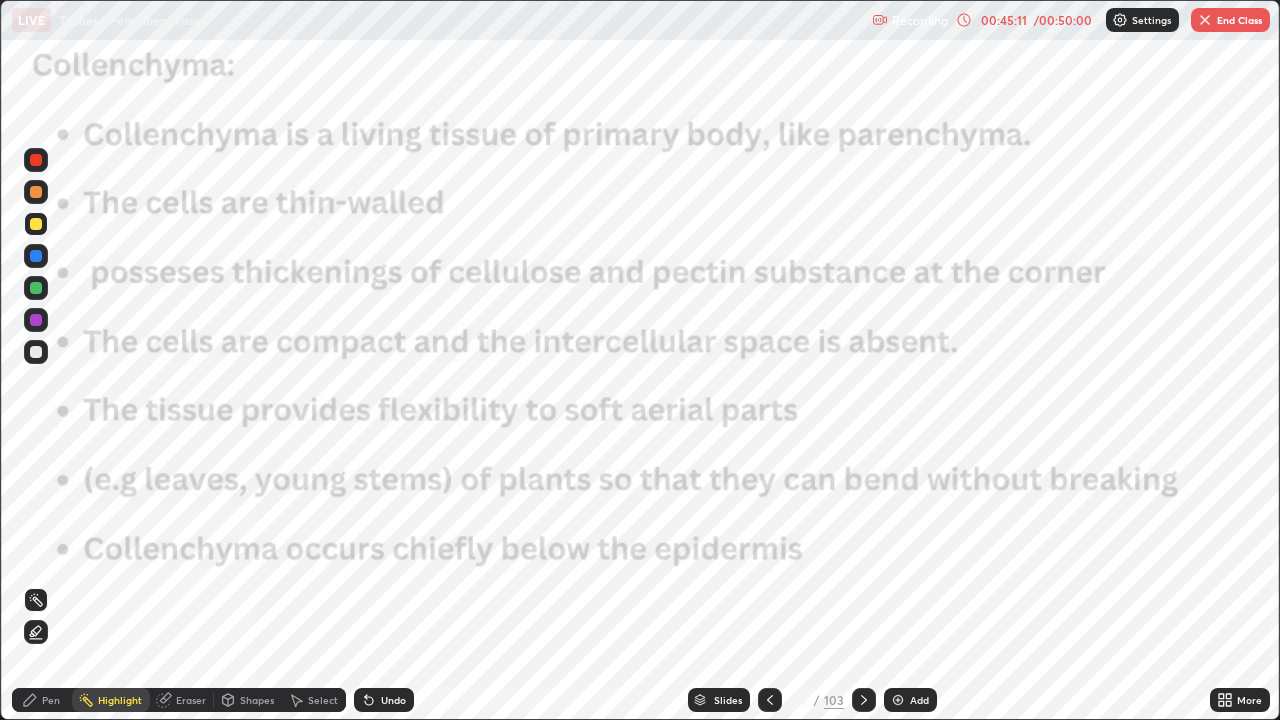 click on "Eraser" at bounding box center [191, 700] 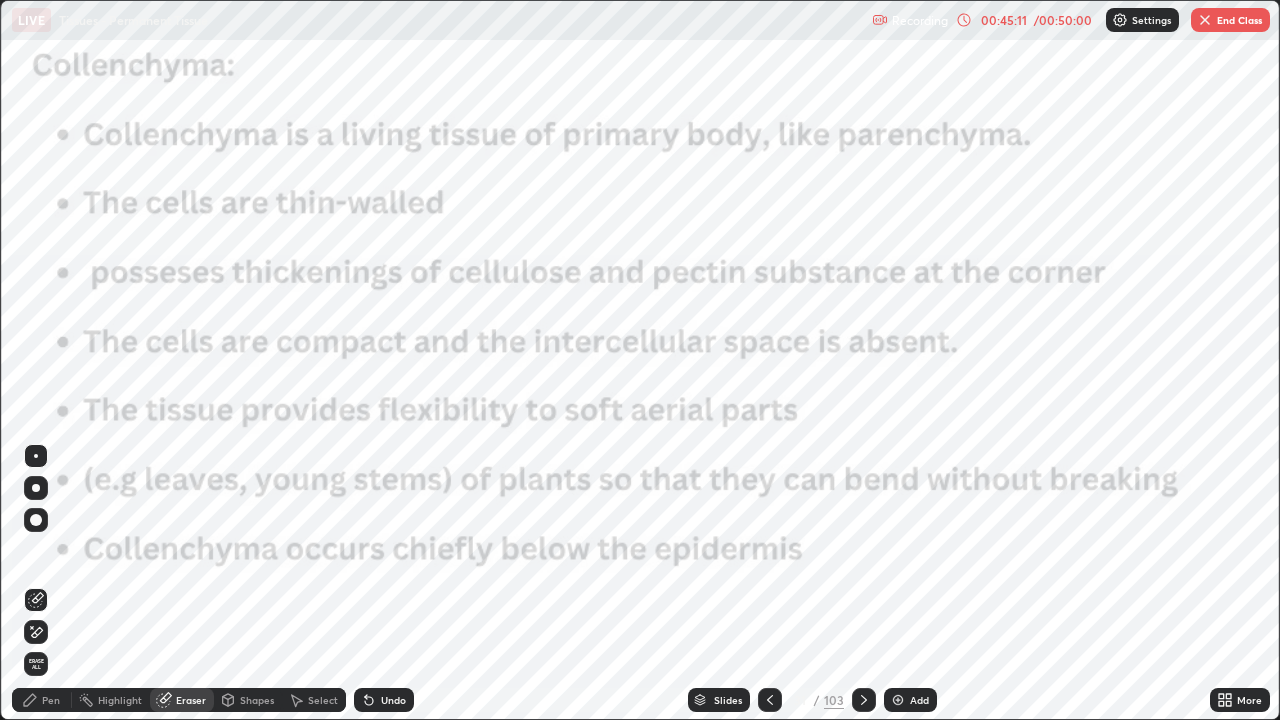click on "Erase all" at bounding box center [36, 664] 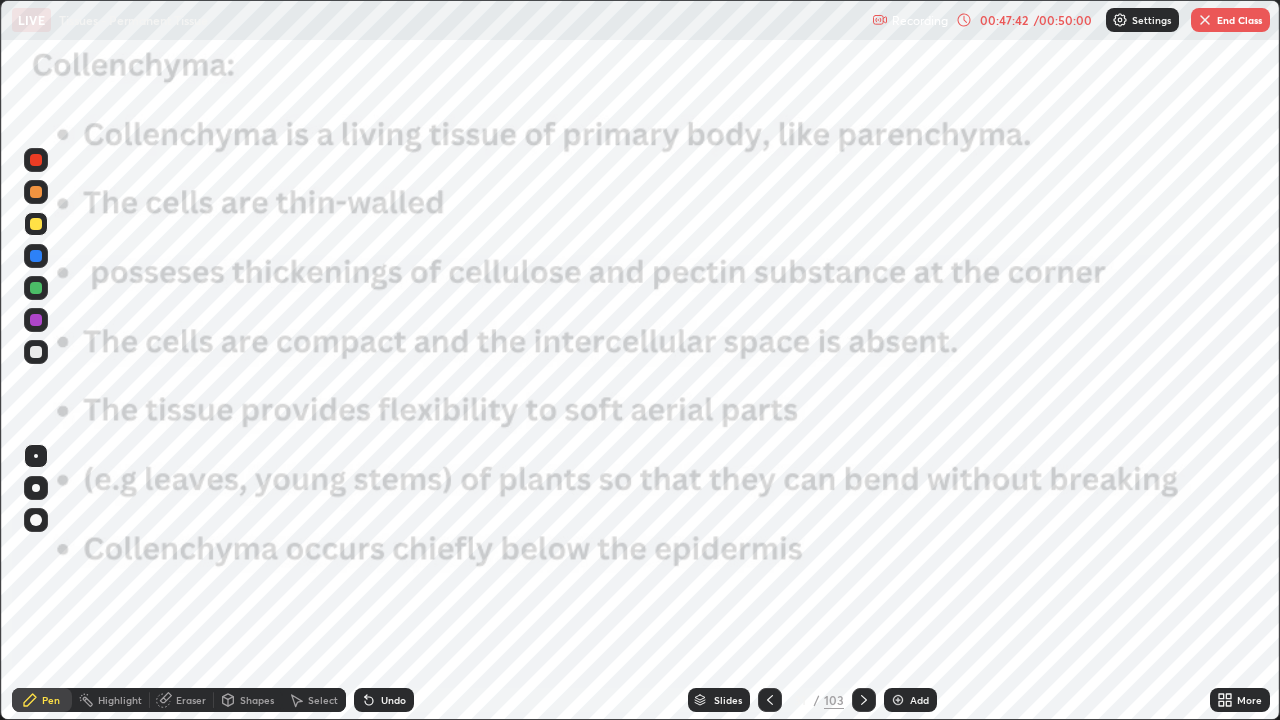 click 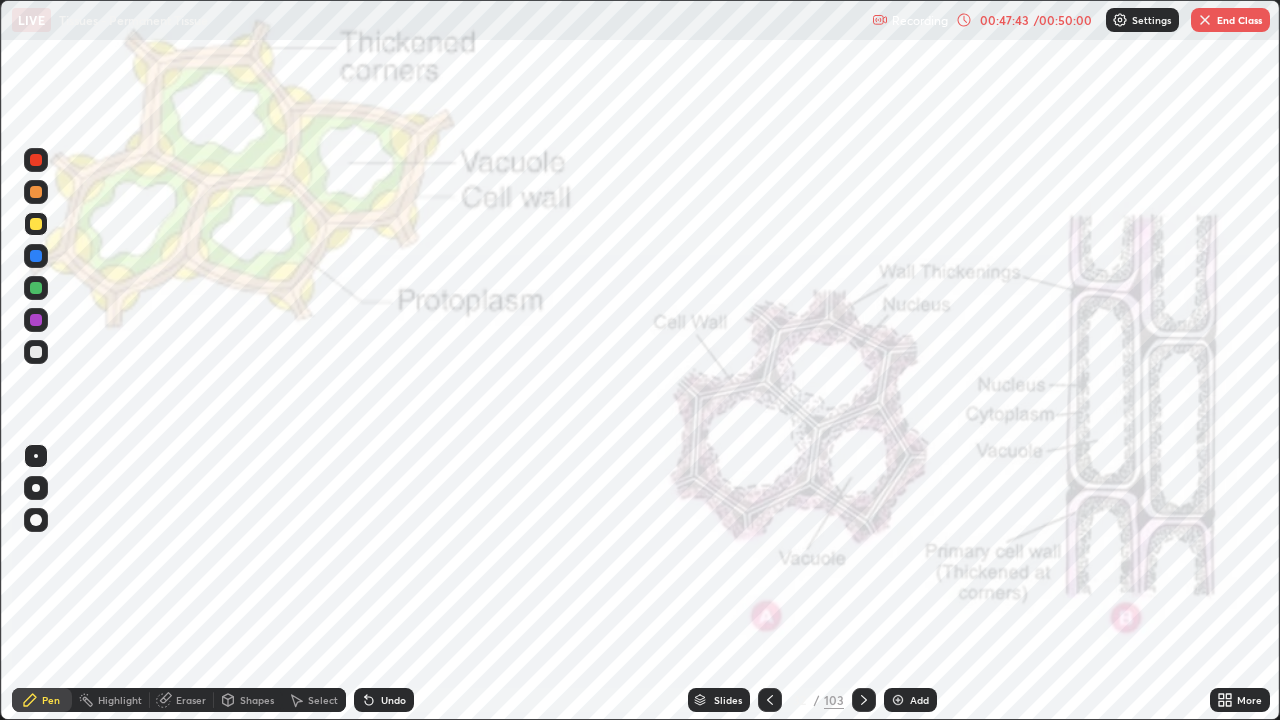 click at bounding box center [864, 700] 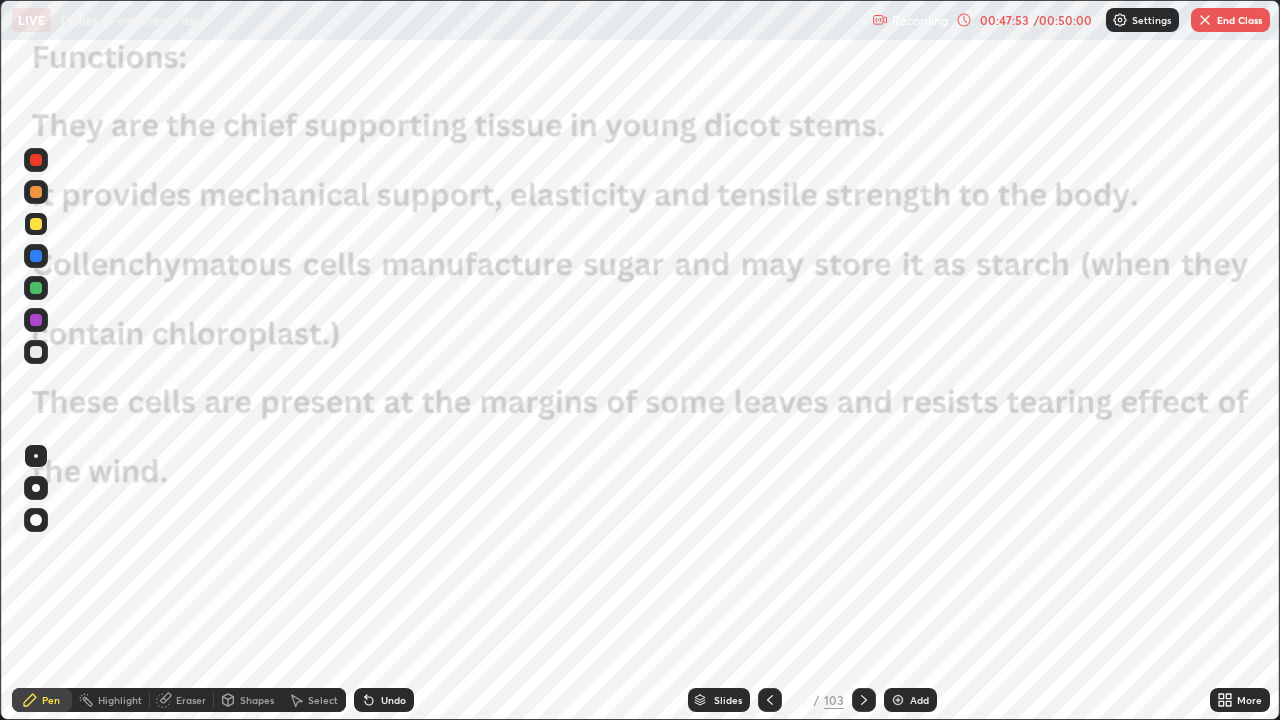 click 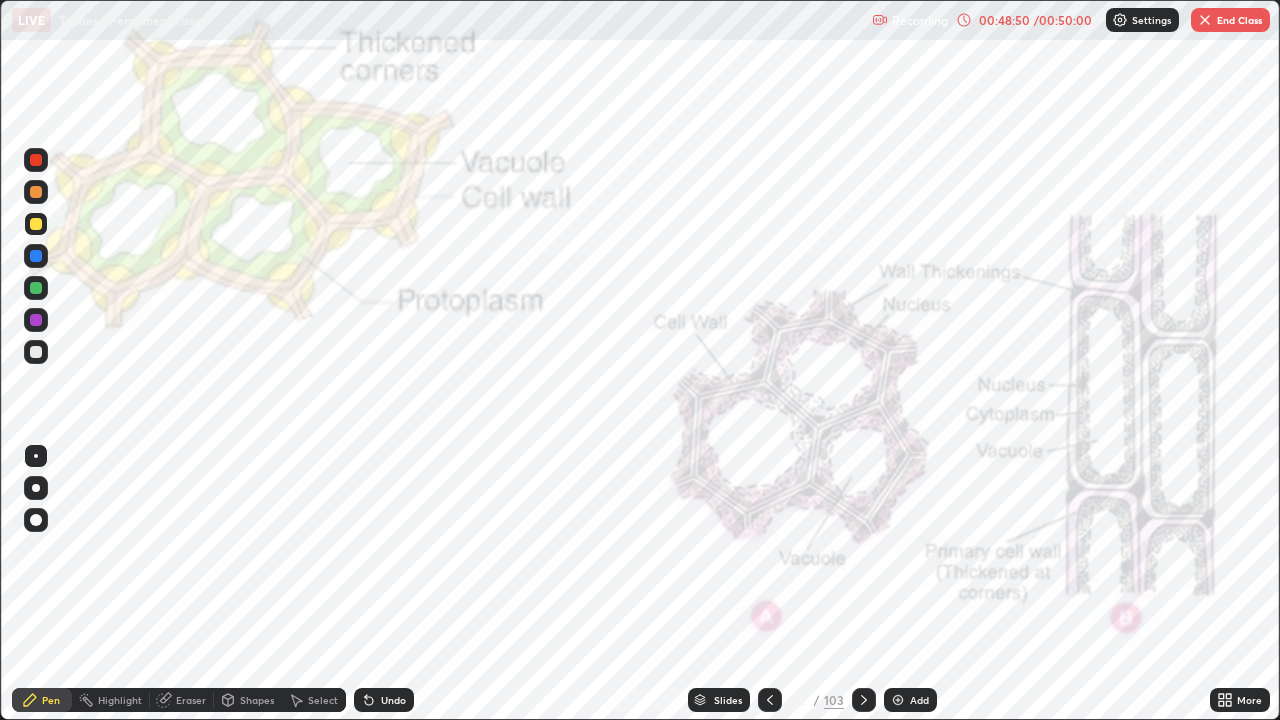 click on "End Class" at bounding box center (1230, 20) 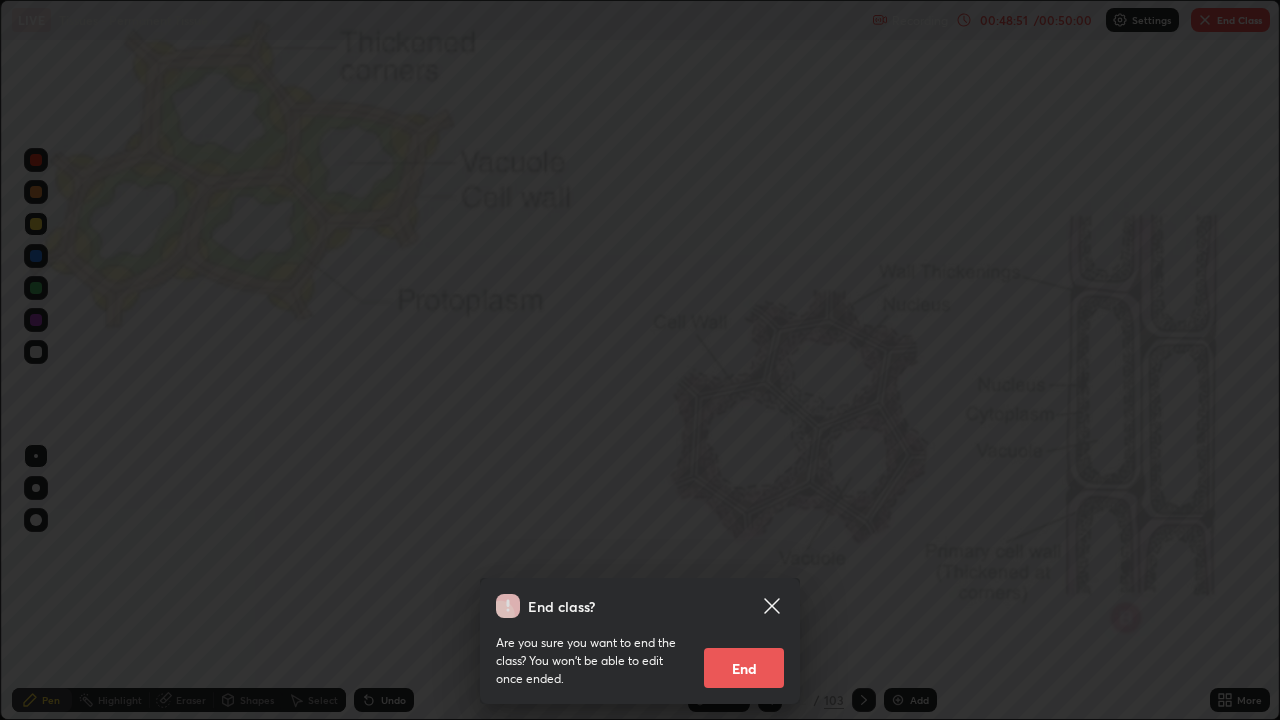 click on "End" at bounding box center [744, 668] 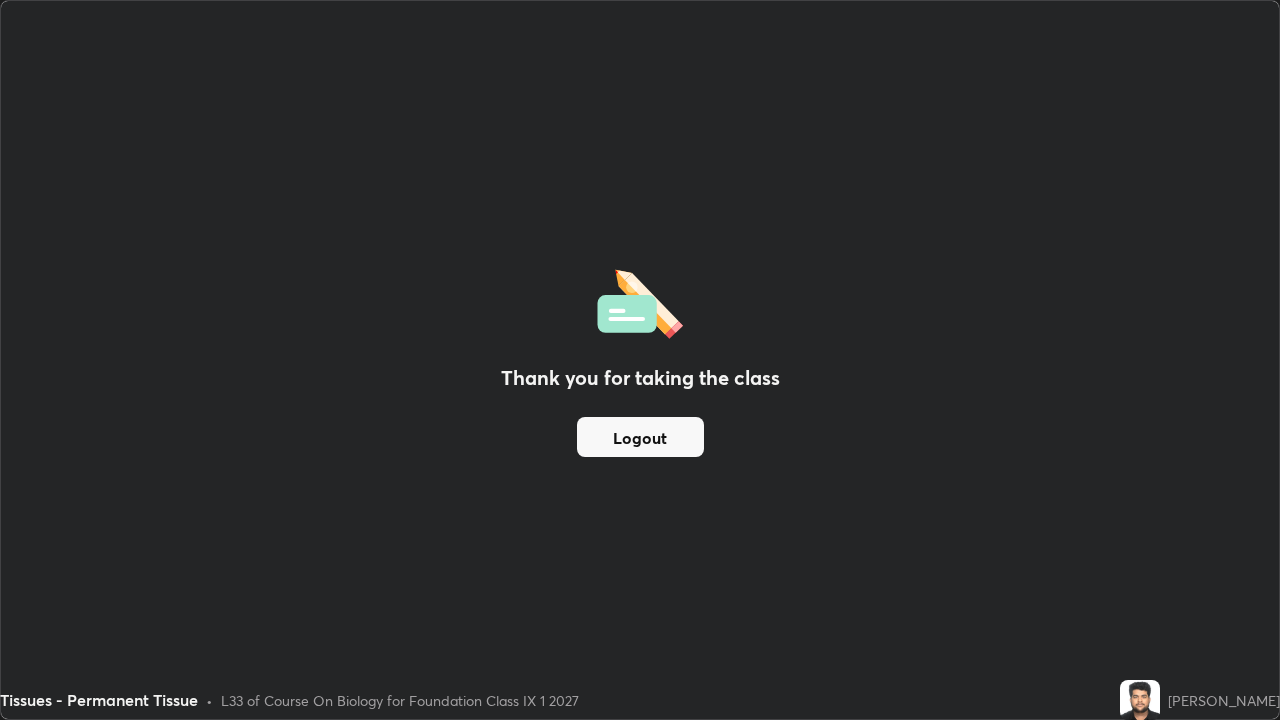 click on "Logout" at bounding box center (640, 437) 